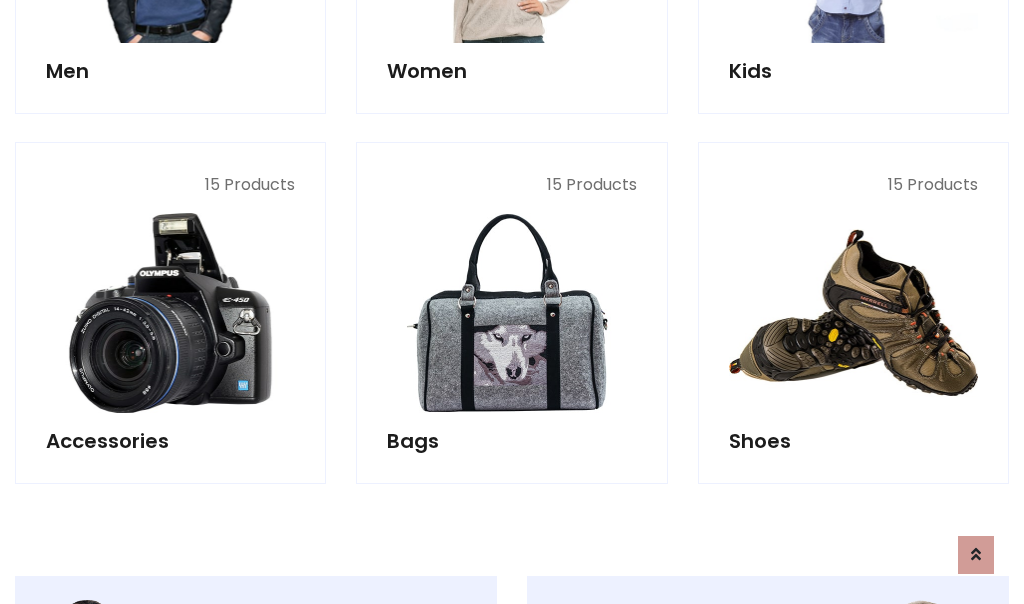 scroll, scrollTop: 853, scrollLeft: 0, axis: vertical 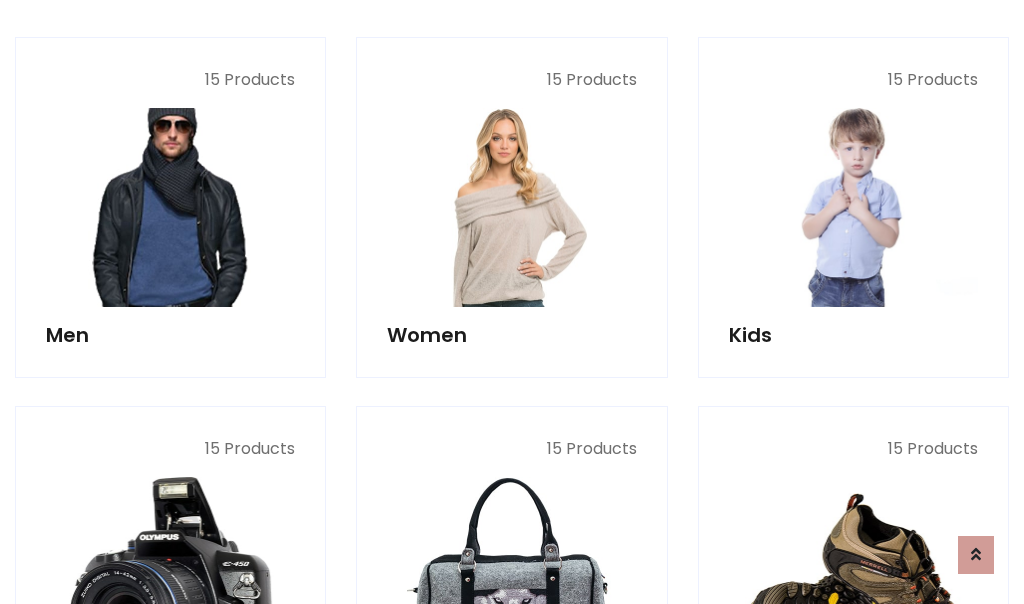 click at bounding box center (170, 207) 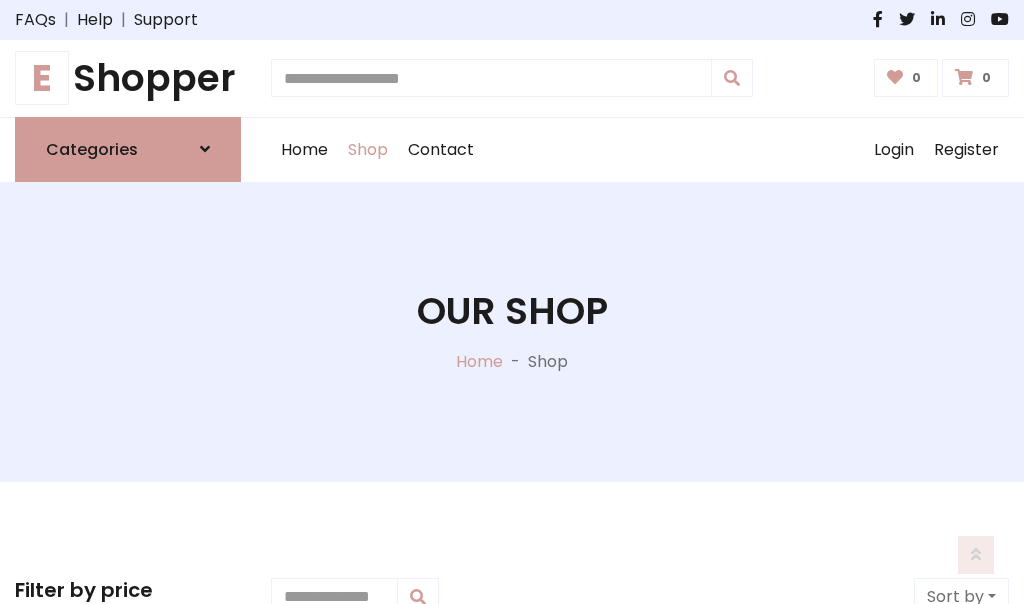 scroll, scrollTop: 807, scrollLeft: 0, axis: vertical 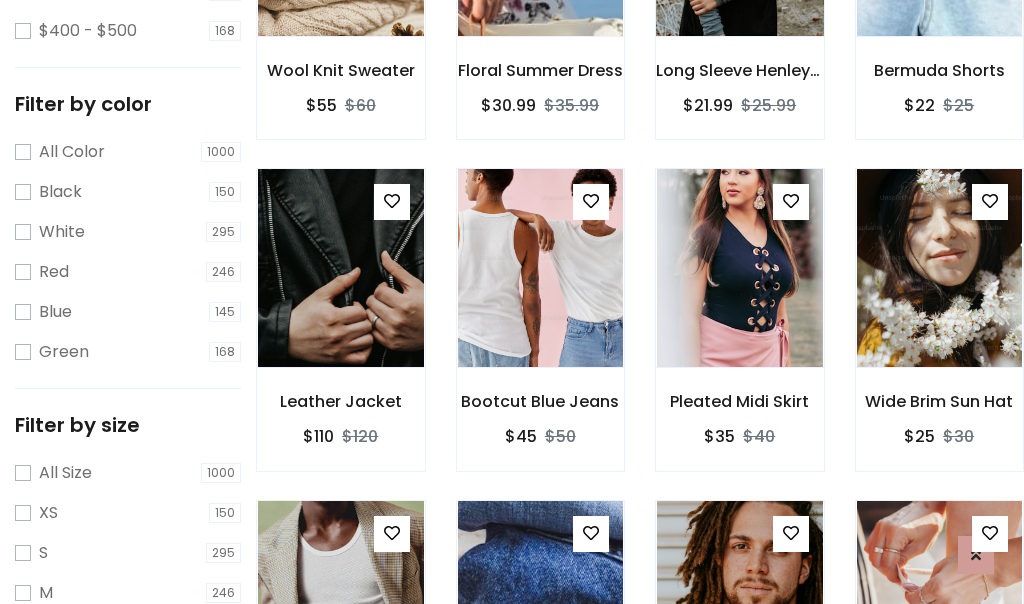 click at bounding box center (739, -63) 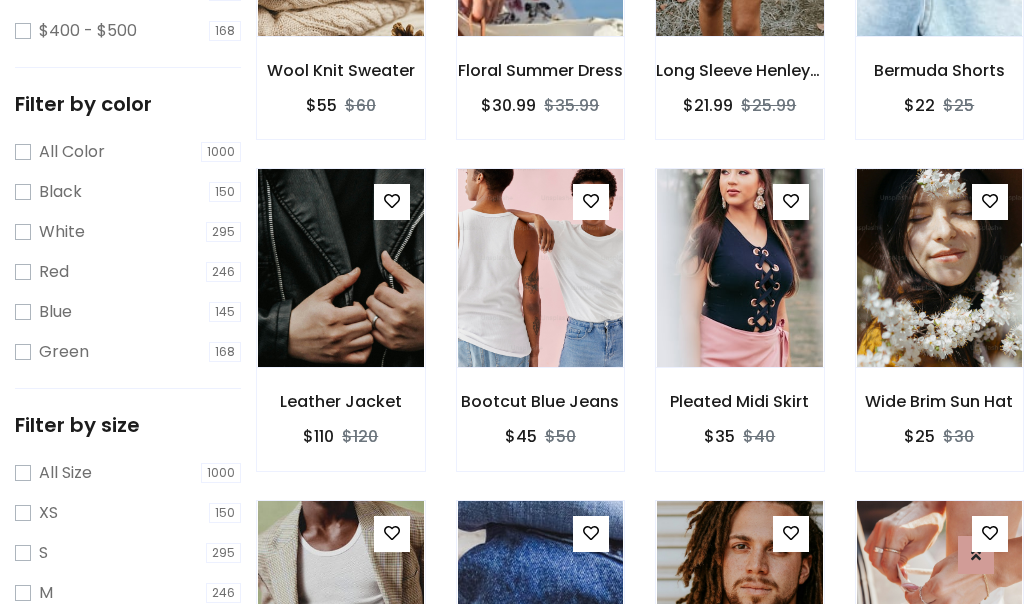 scroll, scrollTop: 707, scrollLeft: 0, axis: vertical 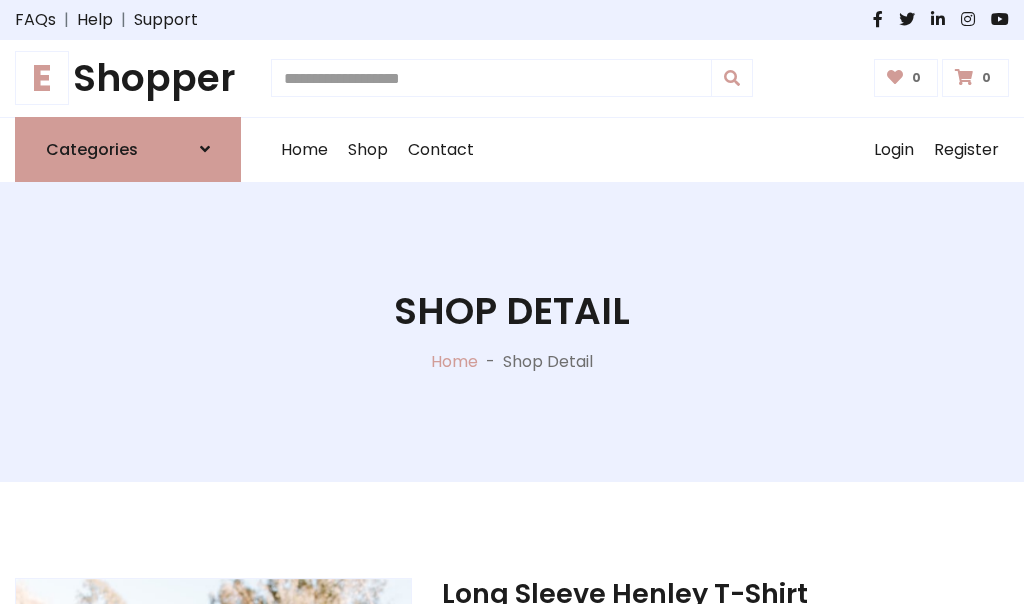 click on "M" at bounding box center (650, 774) 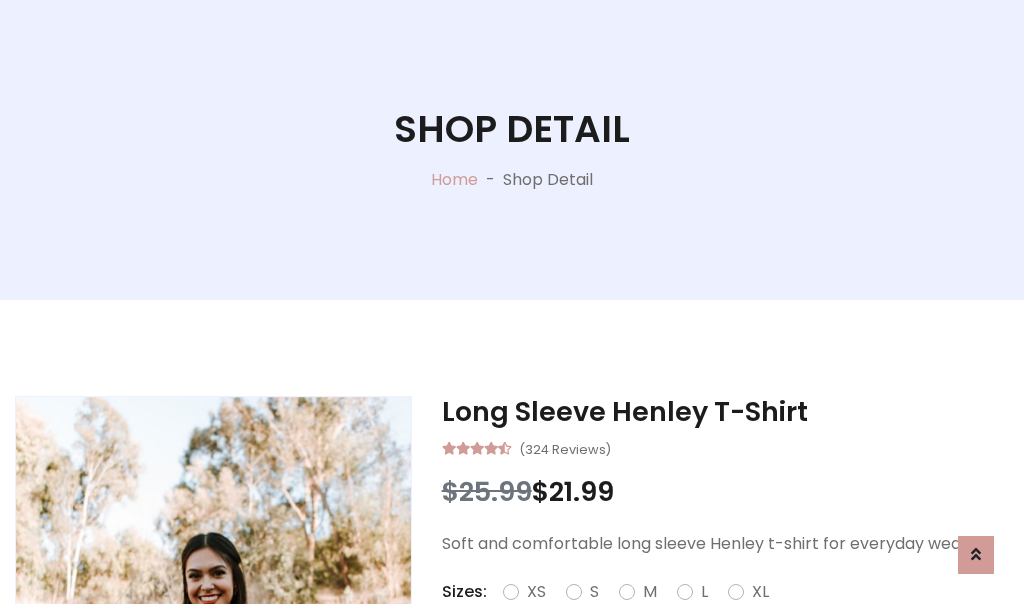 click on "Red" at bounding box center [732, 616] 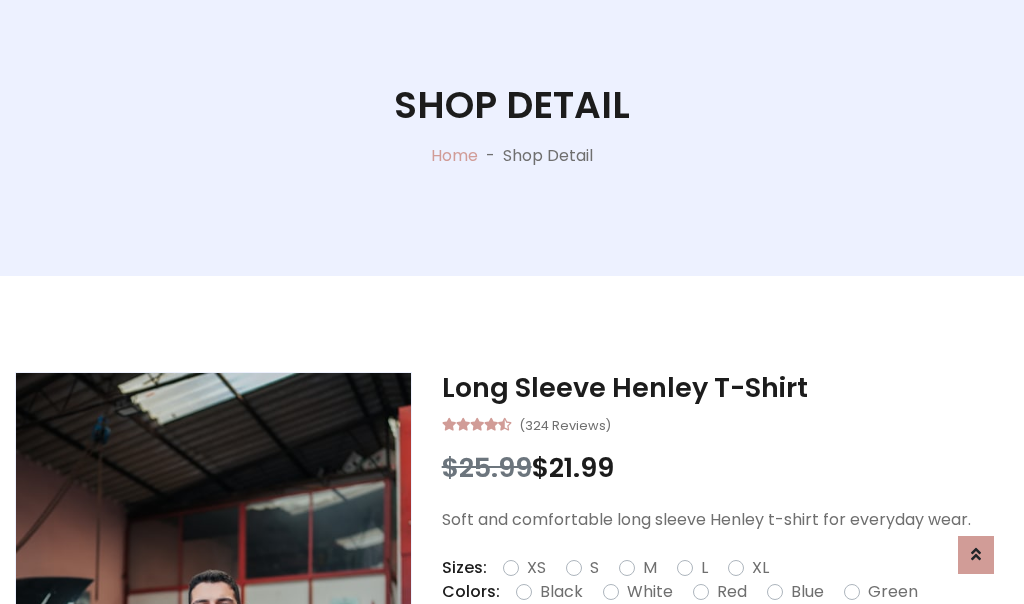 click on "Add To Cart" at bounding box center (663, 655) 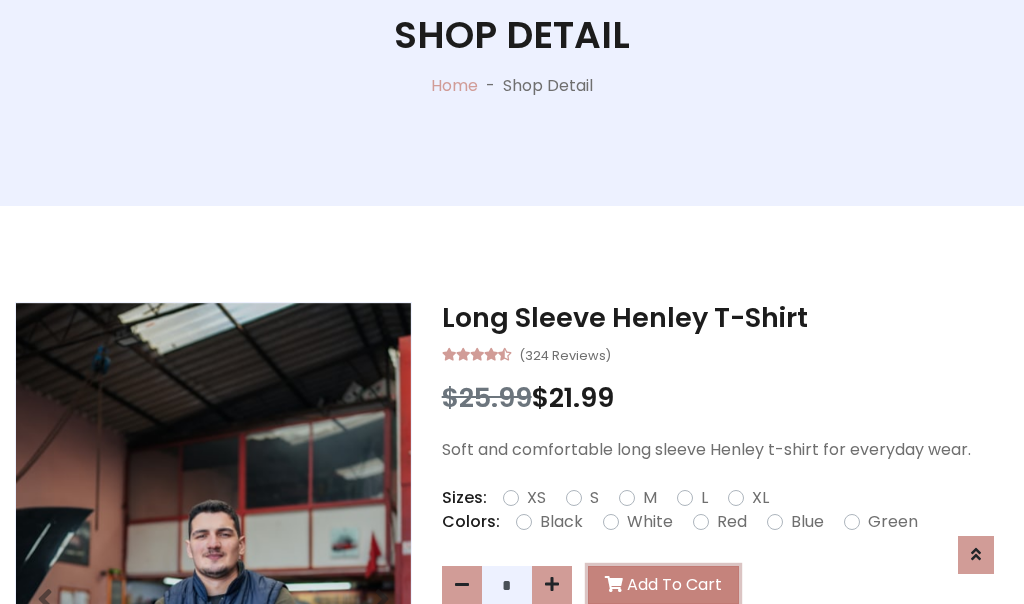 scroll, scrollTop: 0, scrollLeft: 0, axis: both 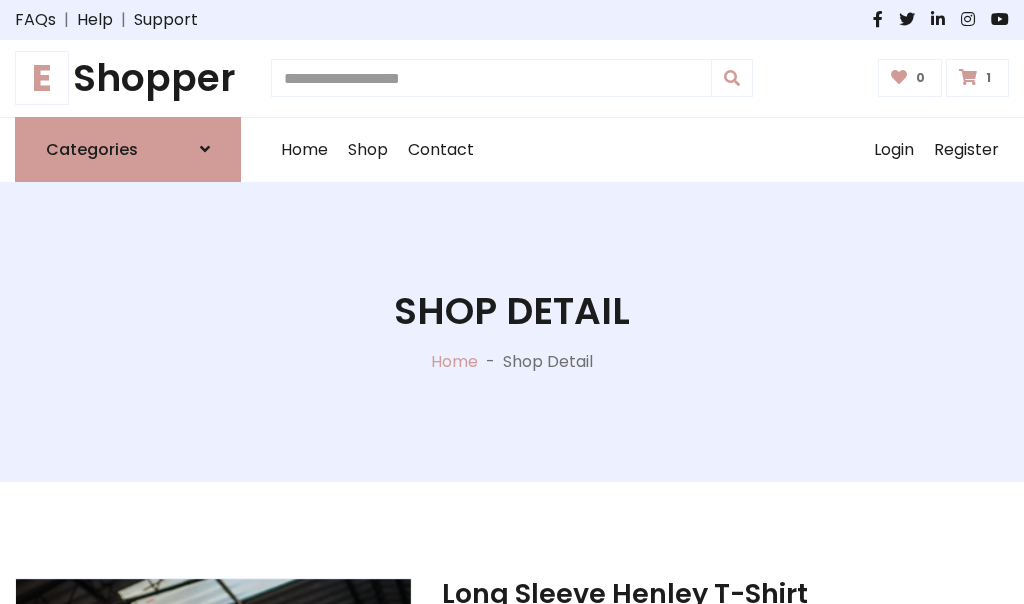 click at bounding box center (968, 77) 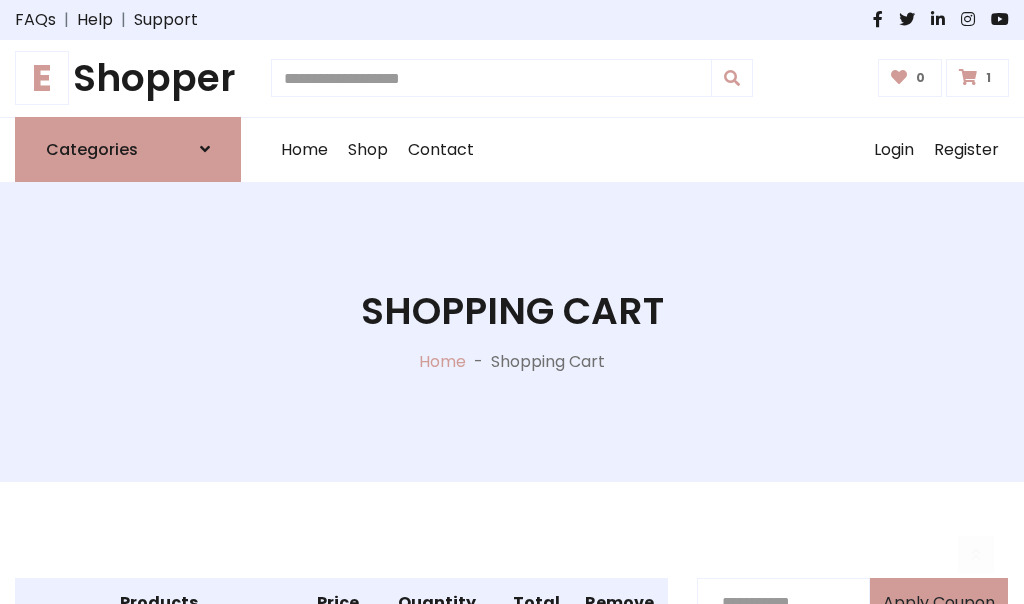 scroll, scrollTop: 474, scrollLeft: 0, axis: vertical 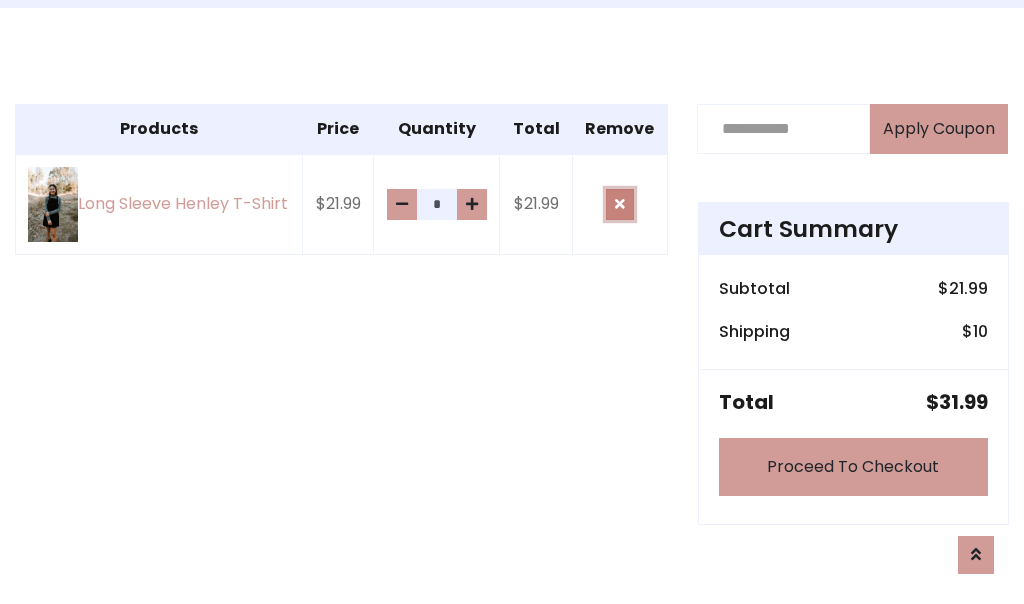 click at bounding box center [620, 204] 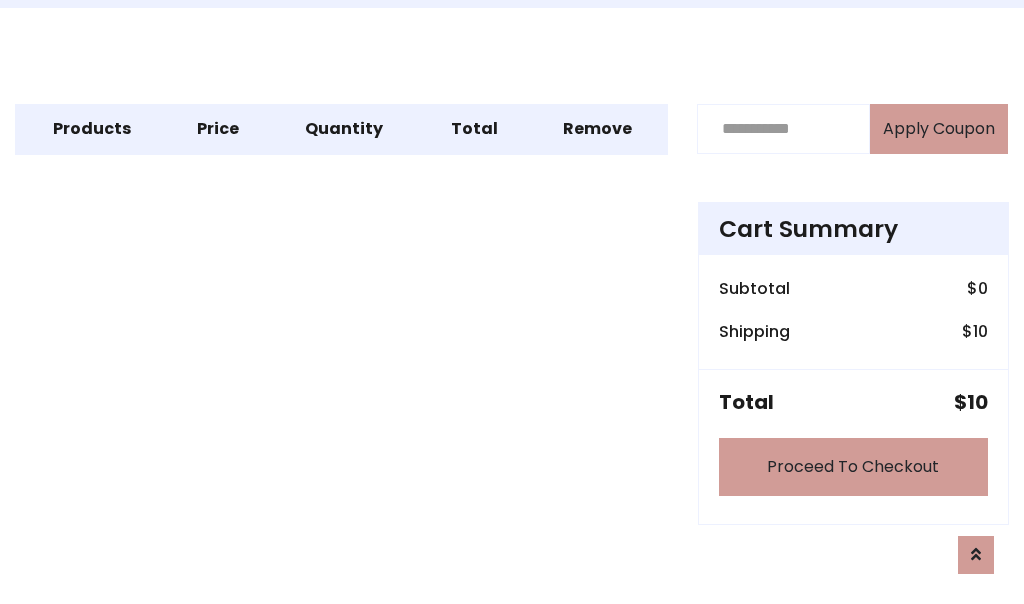 scroll, scrollTop: 247, scrollLeft: 0, axis: vertical 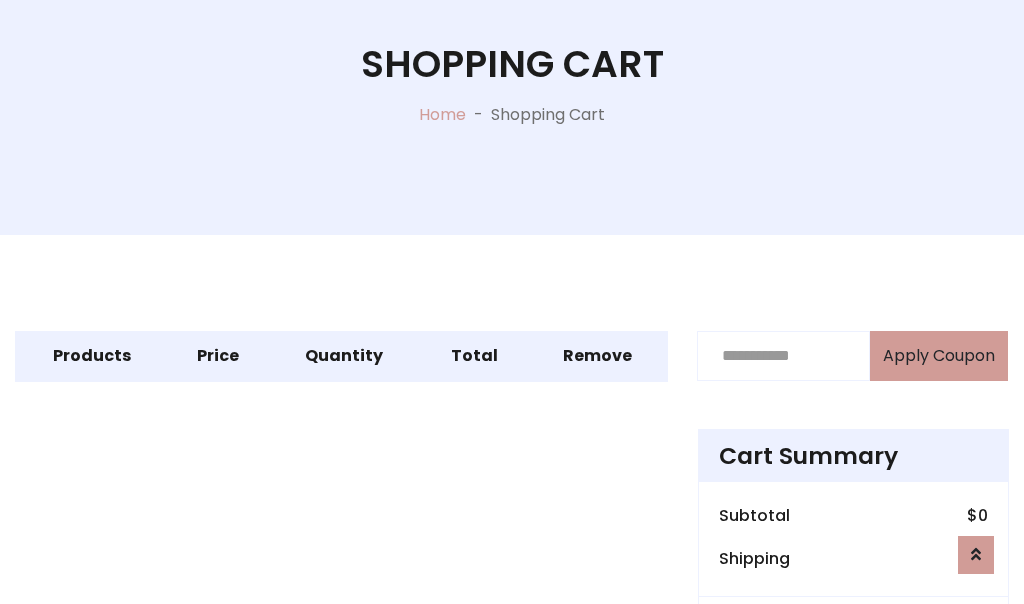 click on "Proceed To Checkout" at bounding box center [853, 694] 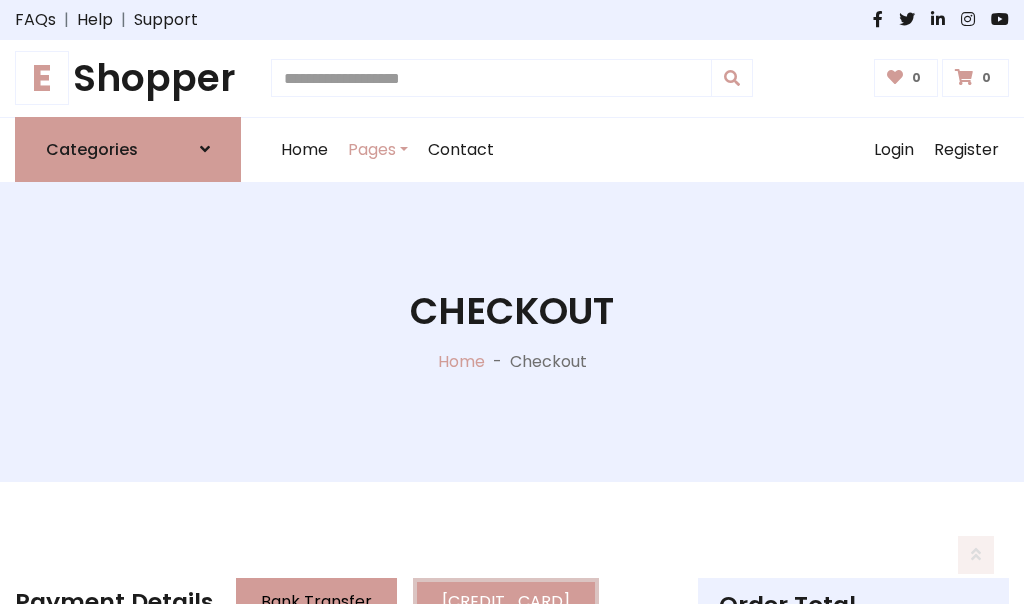 scroll, scrollTop: 137, scrollLeft: 0, axis: vertical 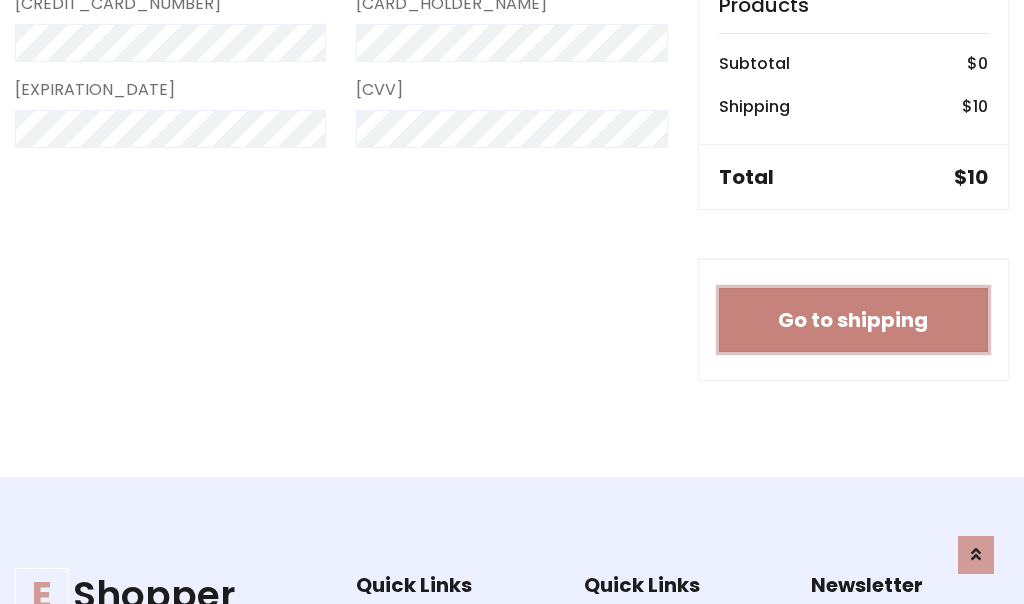 click on "Go to shipping" at bounding box center (853, 320) 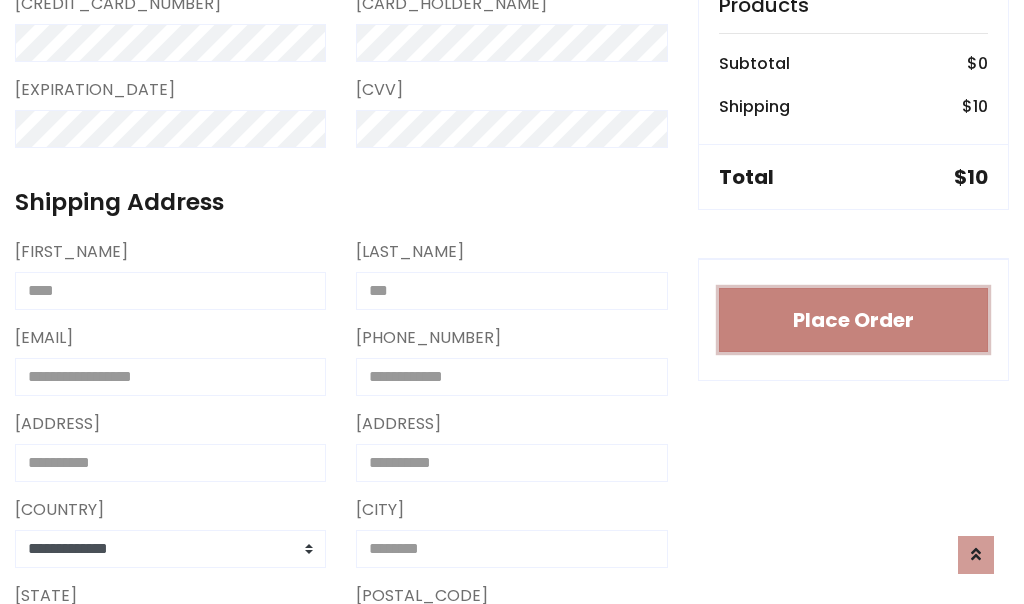 type 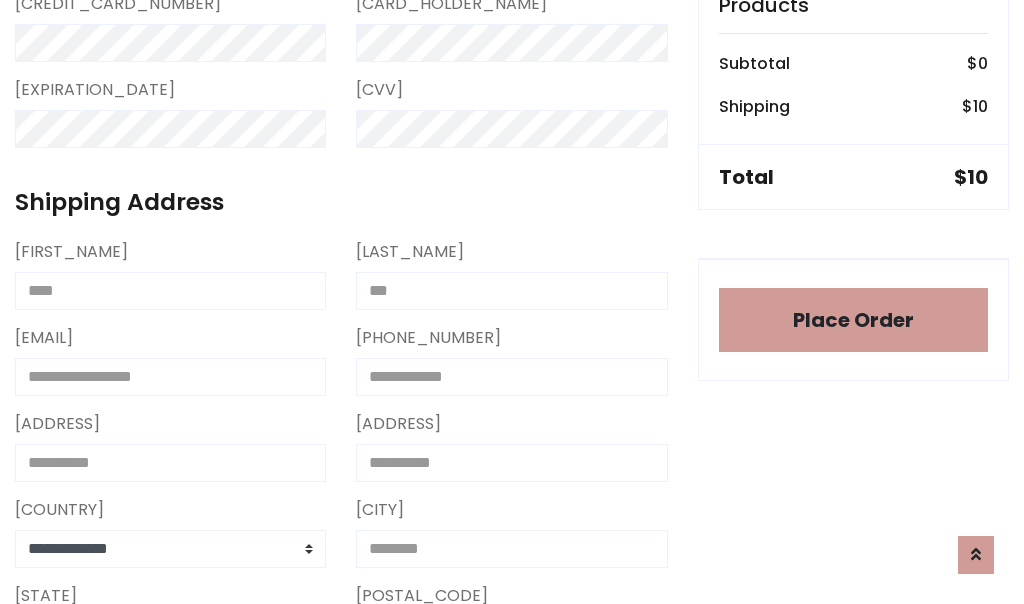 scroll, scrollTop: 1216, scrollLeft: 0, axis: vertical 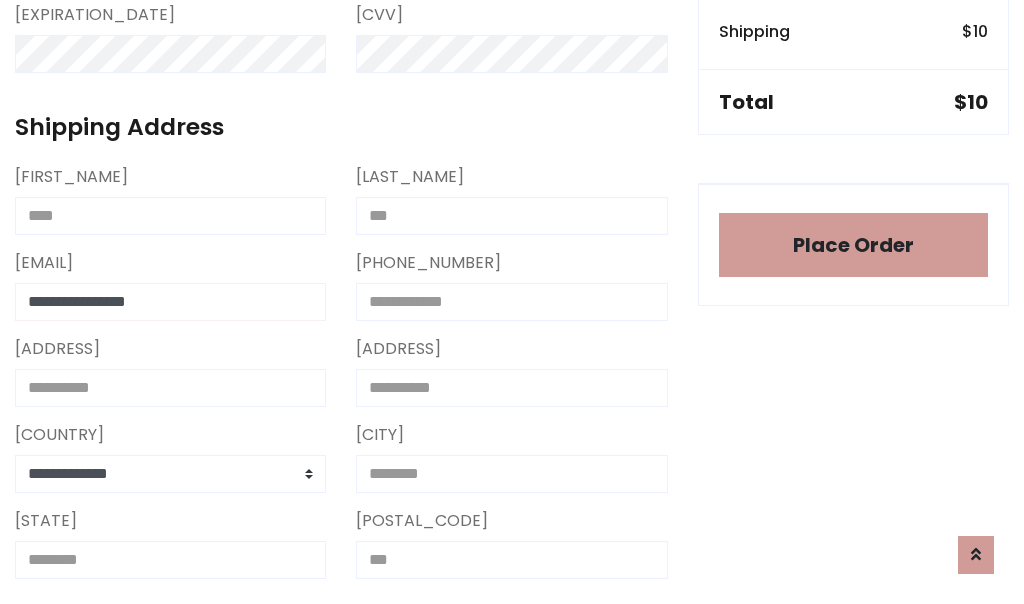type on "**********" 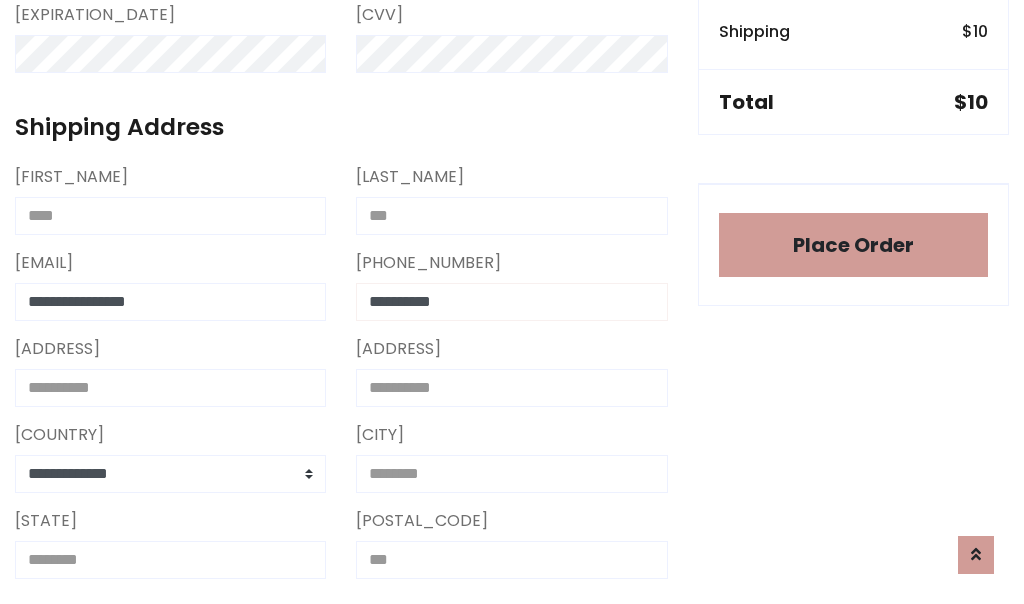 type on "**********" 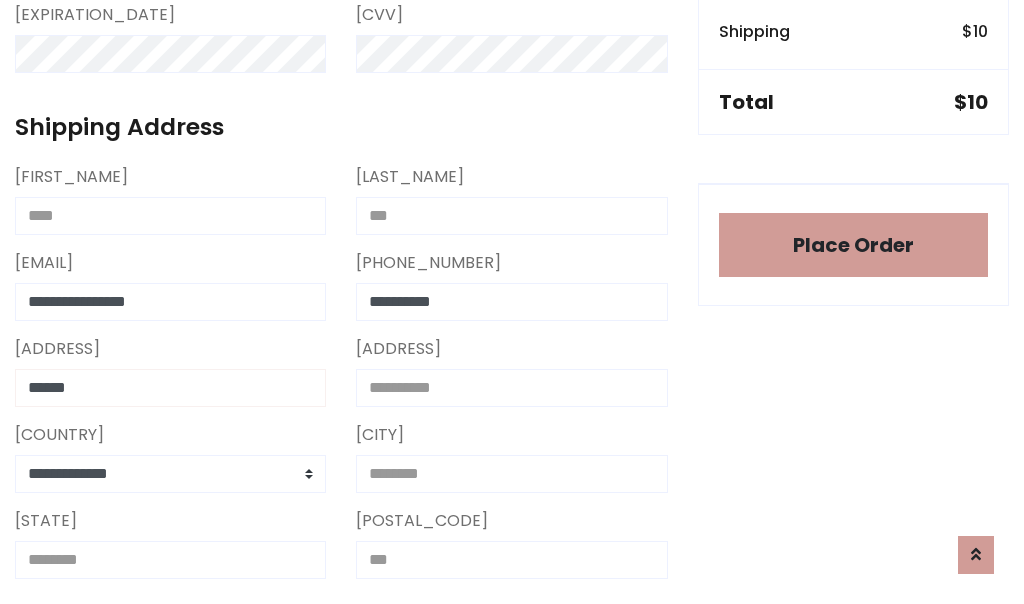 type on "******" 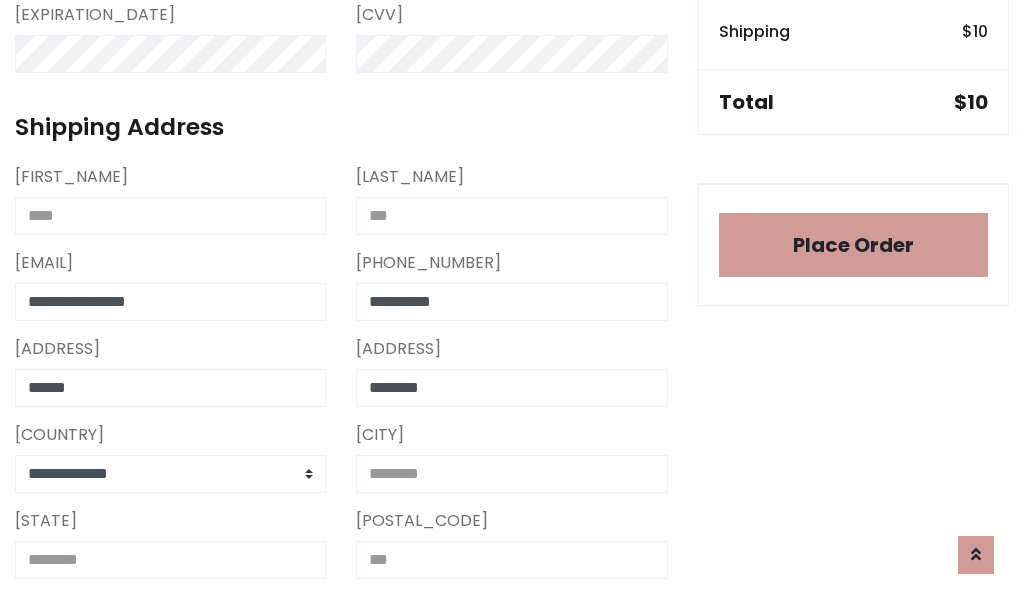 type on "********" 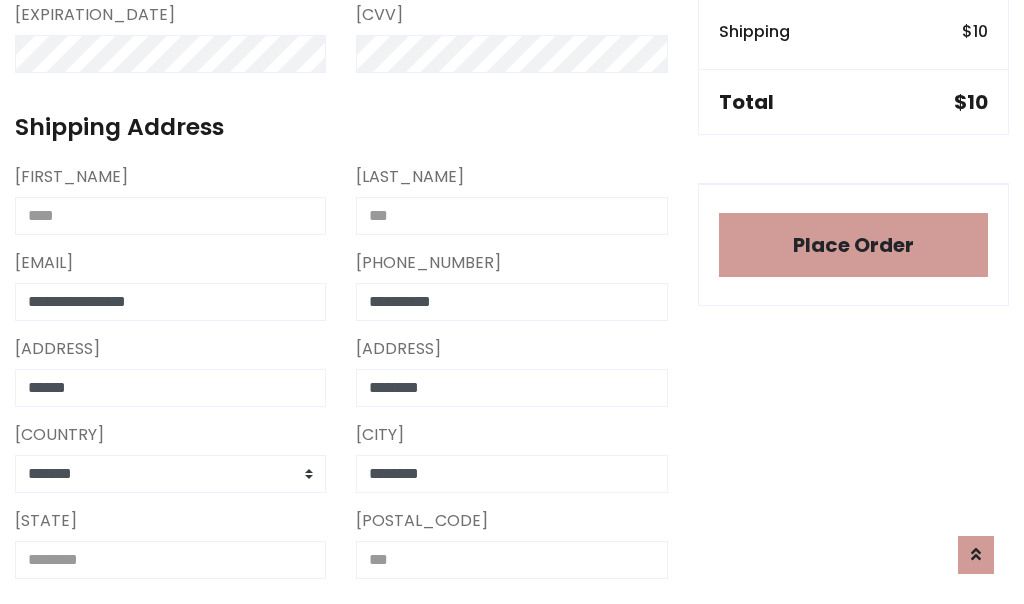 type on "********" 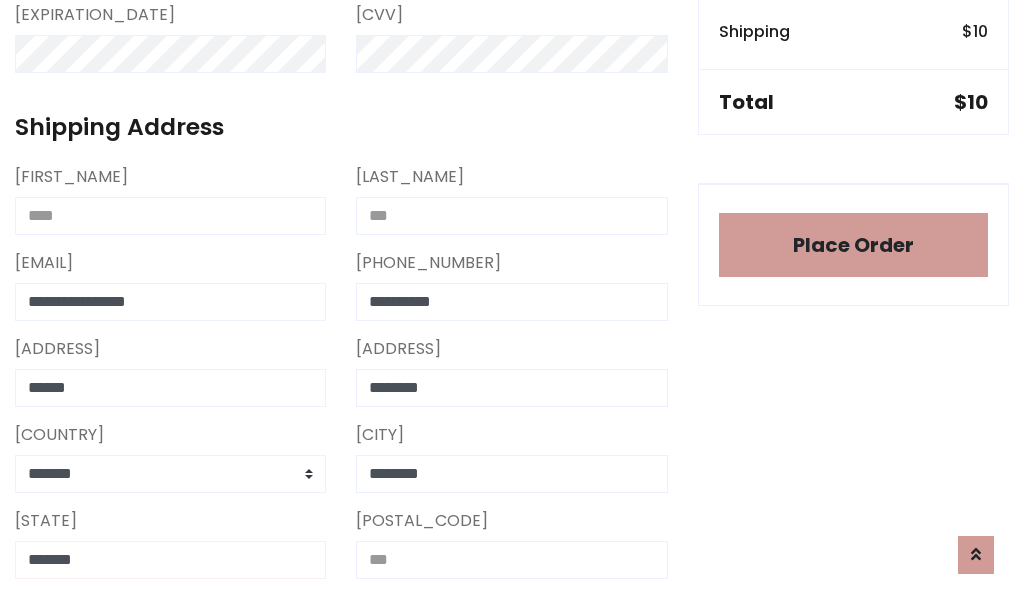 type on "*******" 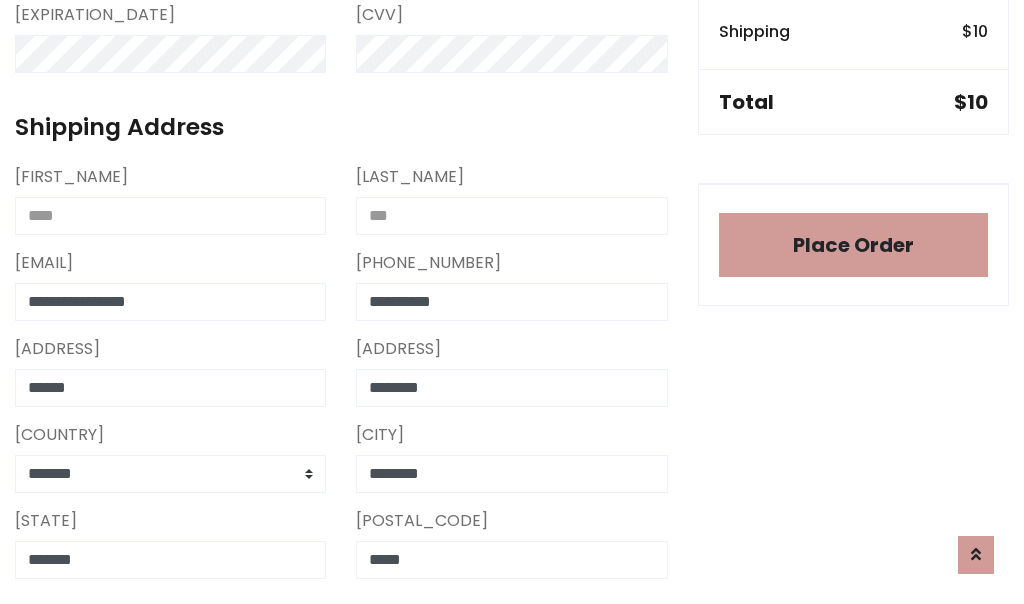 scroll, scrollTop: 403, scrollLeft: 0, axis: vertical 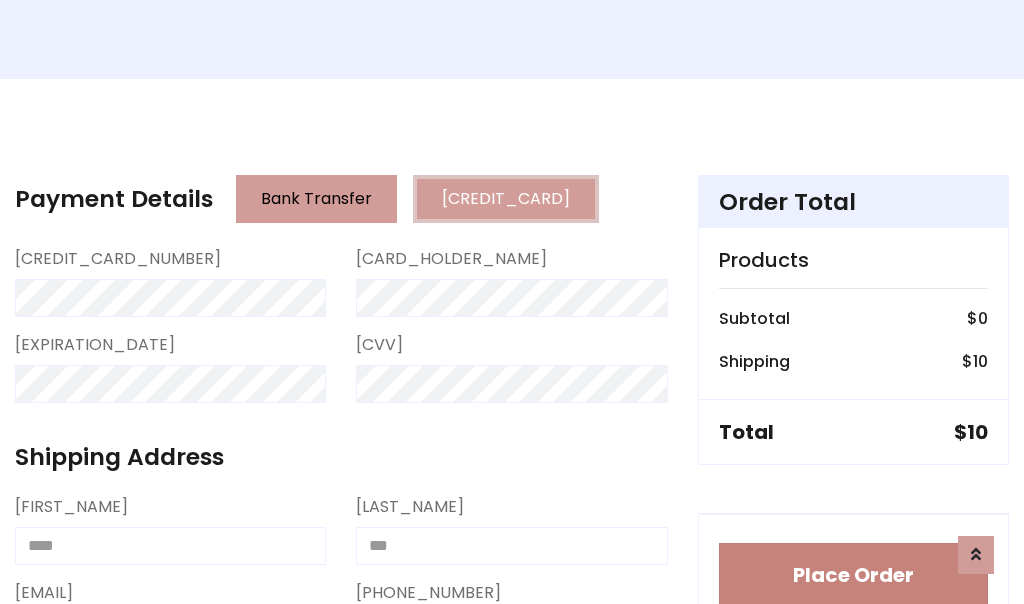 type on "*****" 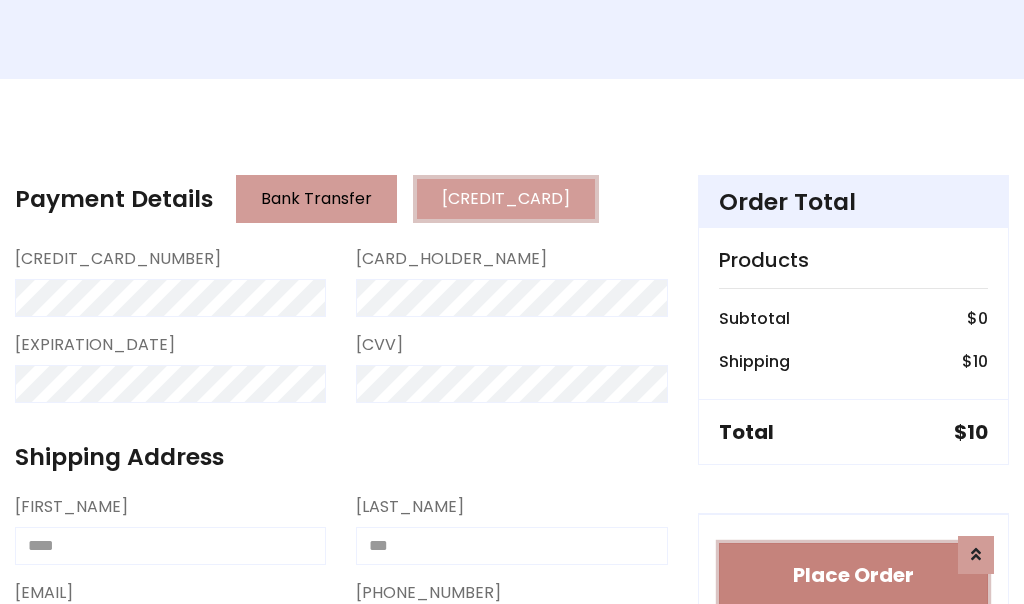 click on "Place Order" at bounding box center (853, 575) 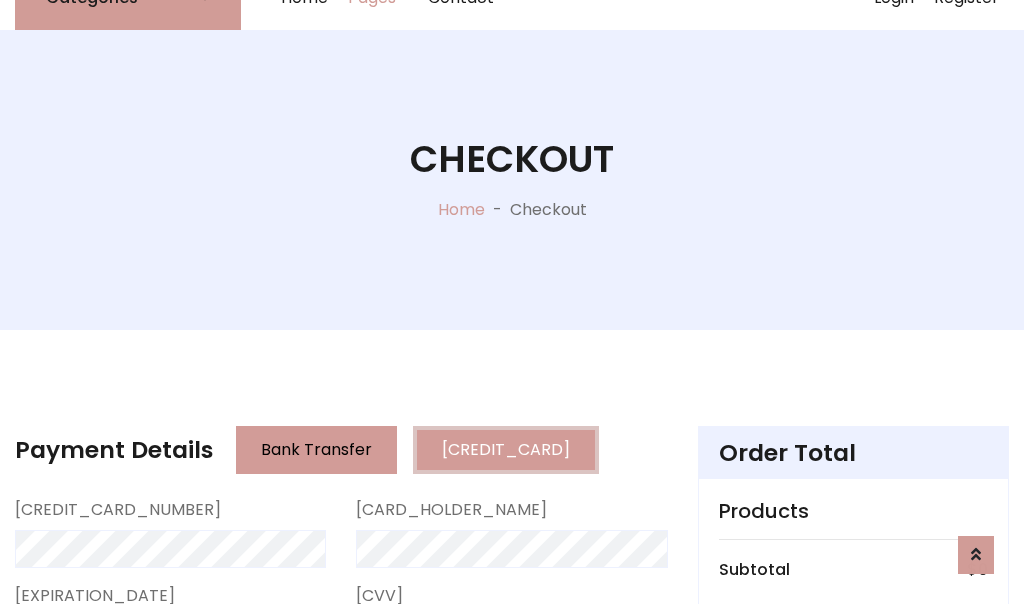 scroll, scrollTop: 0, scrollLeft: 0, axis: both 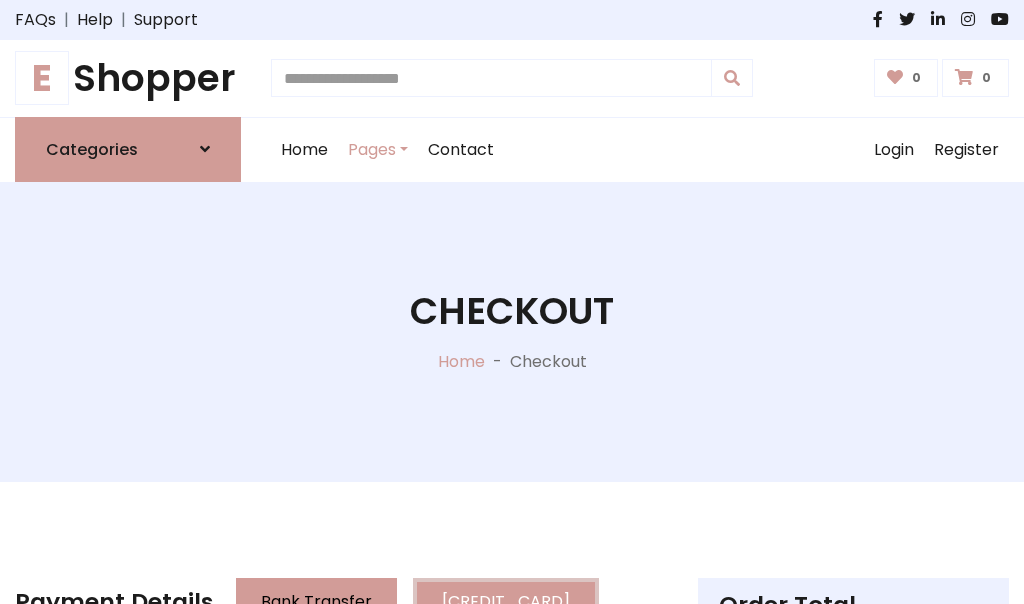 click on "E Shopper" at bounding box center [128, 78] 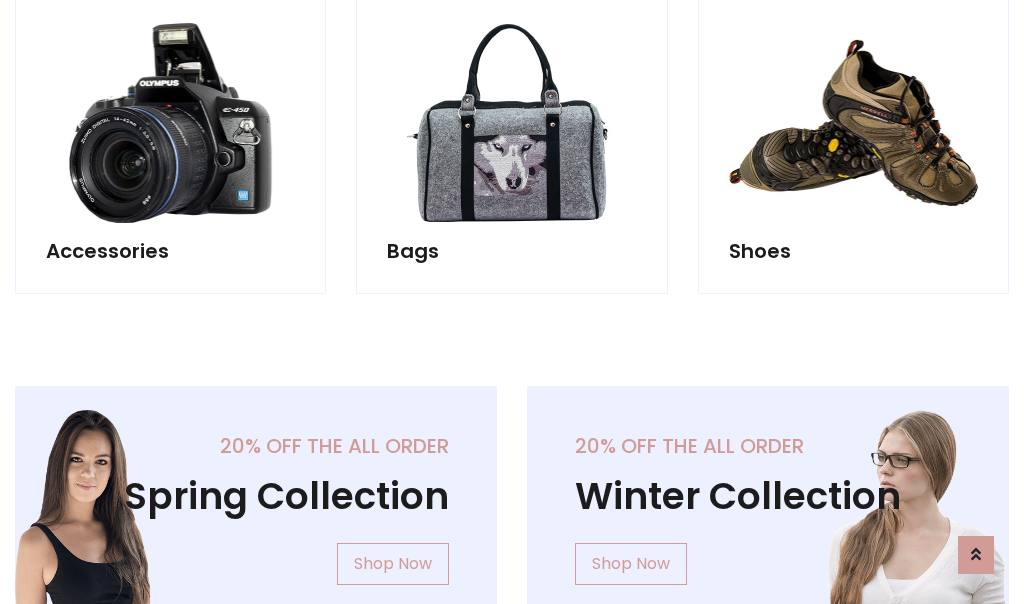 scroll, scrollTop: 770, scrollLeft: 0, axis: vertical 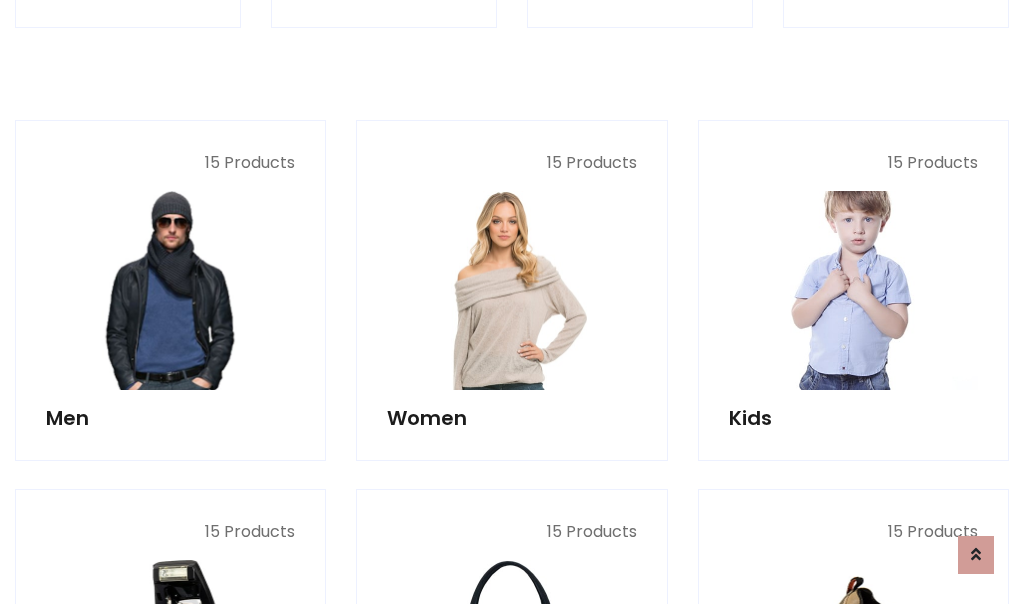 click at bounding box center (853, 290) 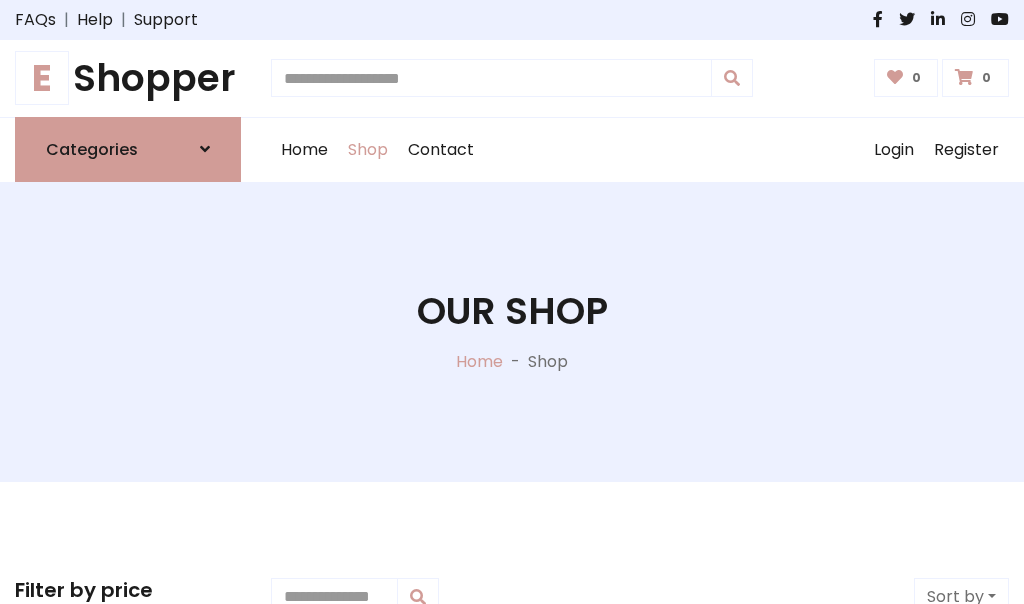 scroll, scrollTop: 549, scrollLeft: 0, axis: vertical 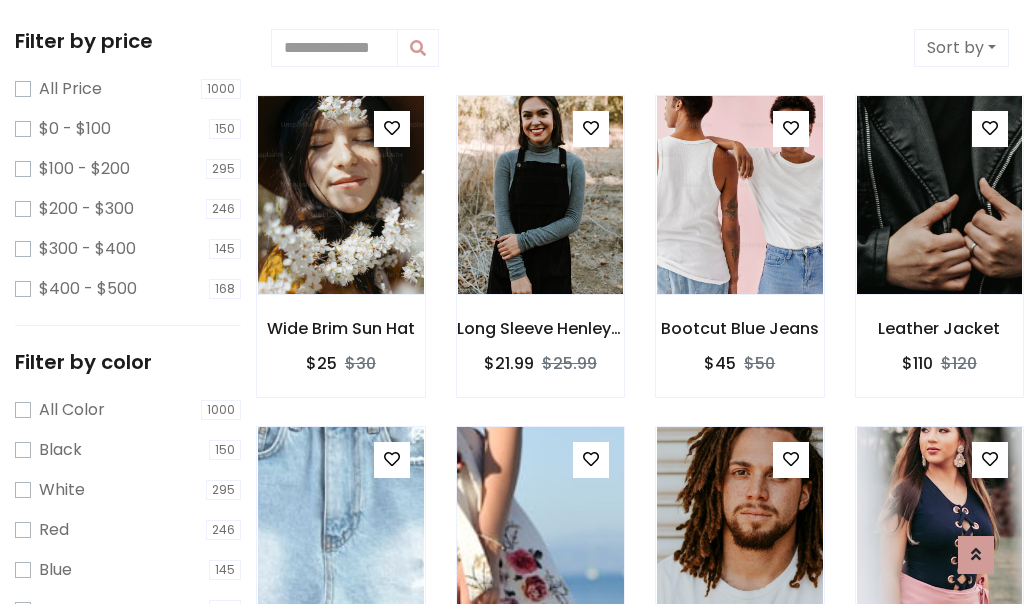 click at bounding box center [392, 128] 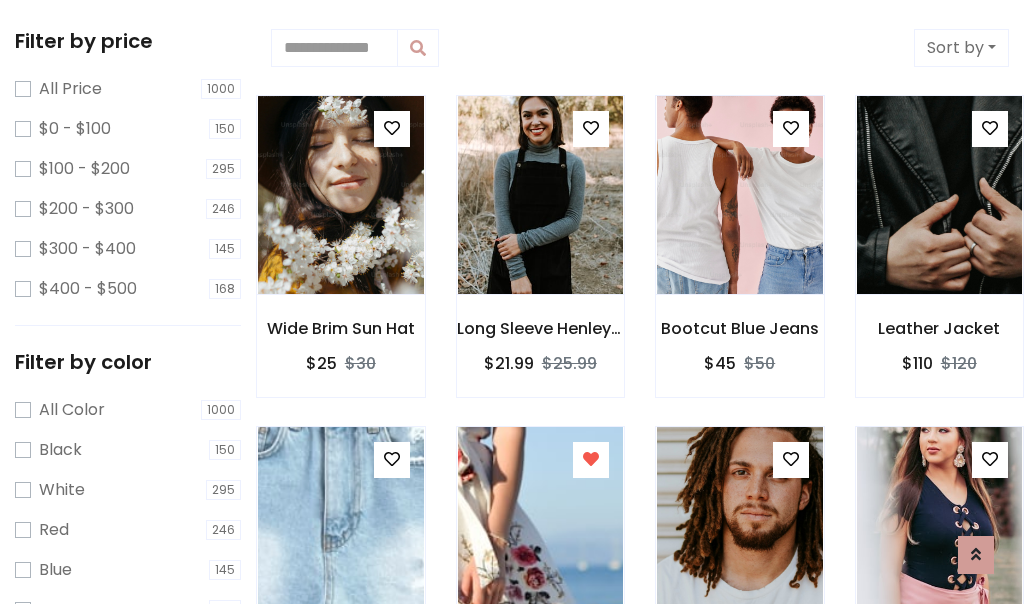 click at bounding box center [739, 858] 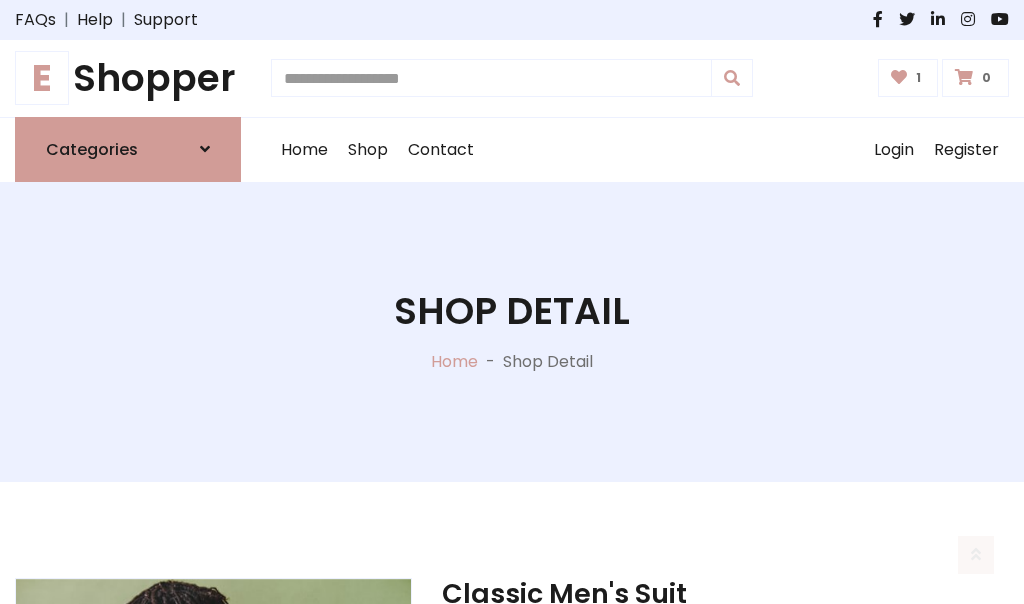 scroll, scrollTop: 262, scrollLeft: 0, axis: vertical 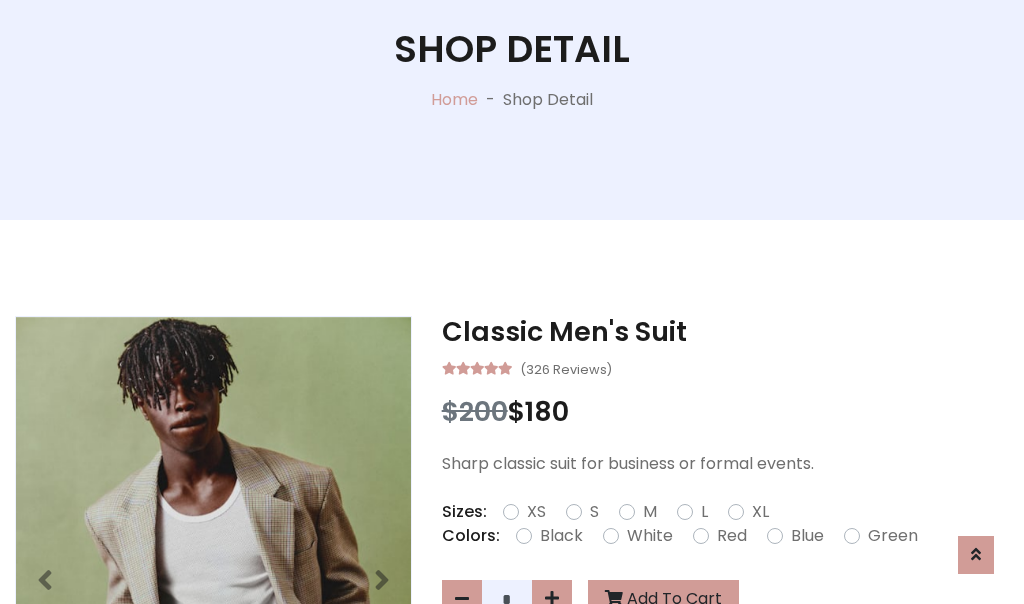 click on "XL" at bounding box center [760, 512] 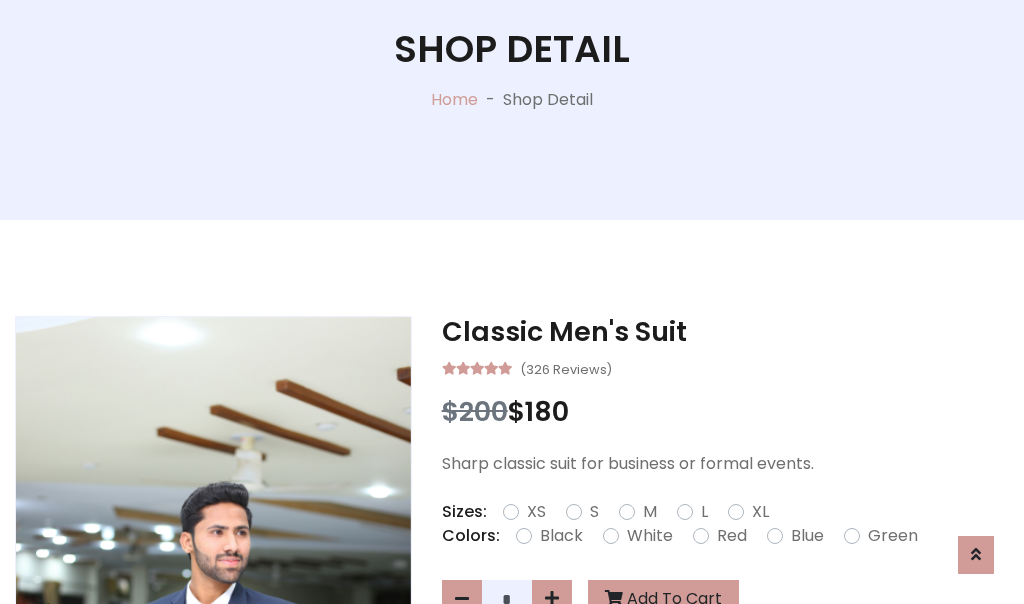 click on "Black" at bounding box center (561, 536) 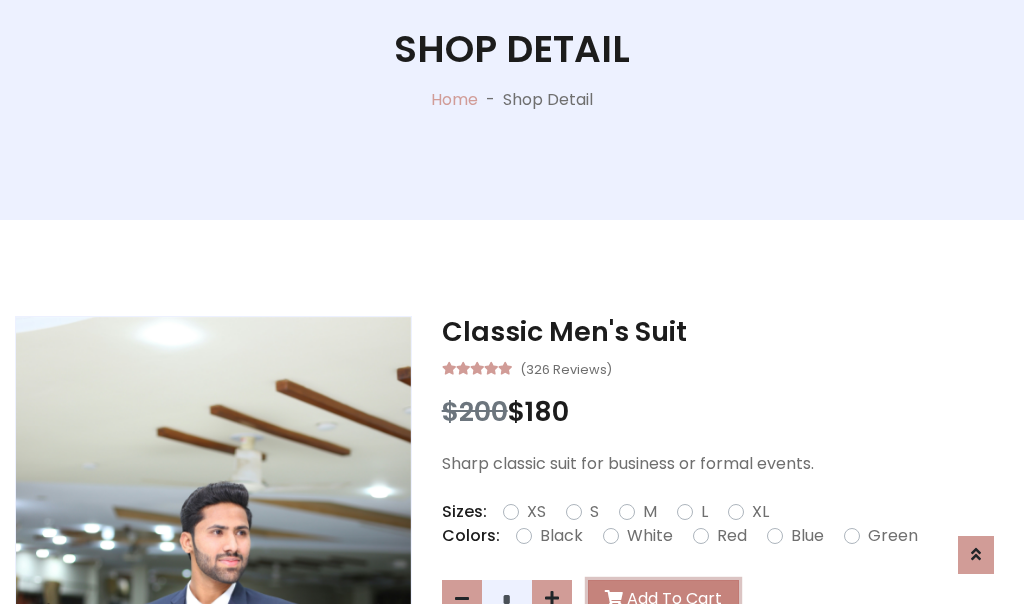 click on "Add To Cart" at bounding box center [663, 599] 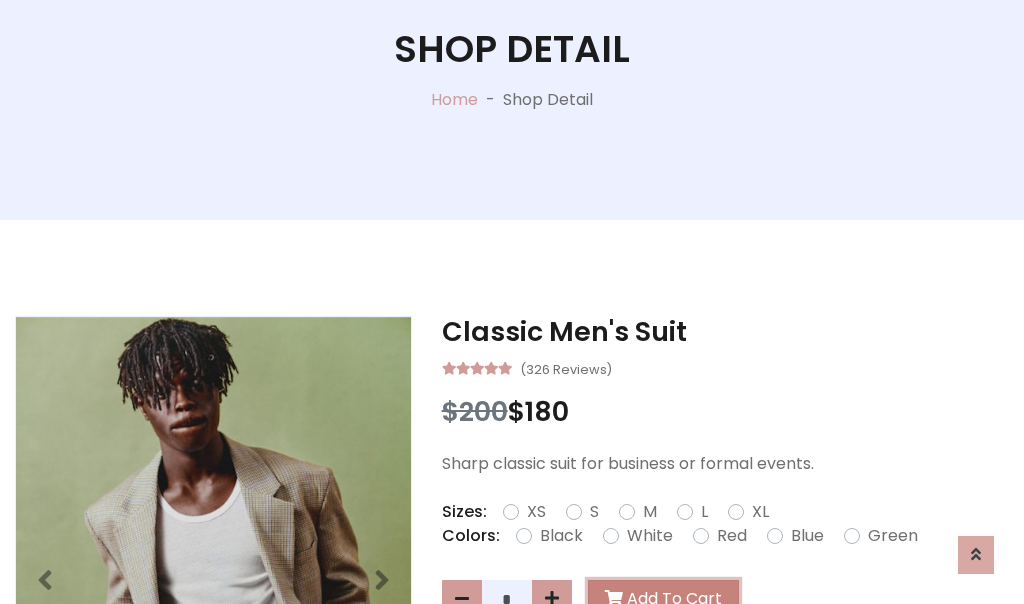 scroll, scrollTop: 0, scrollLeft: 0, axis: both 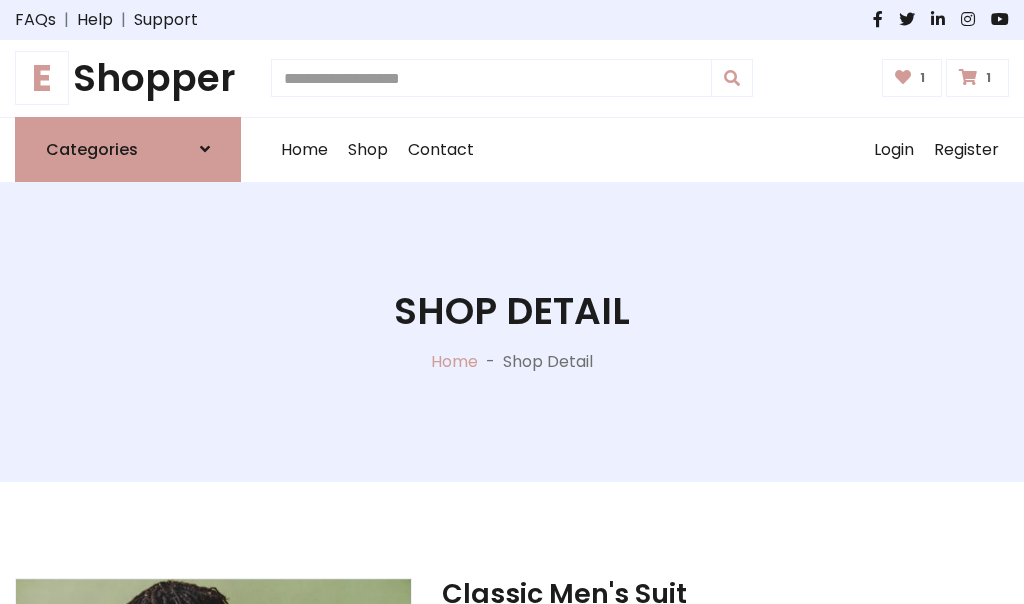 click at bounding box center (968, 77) 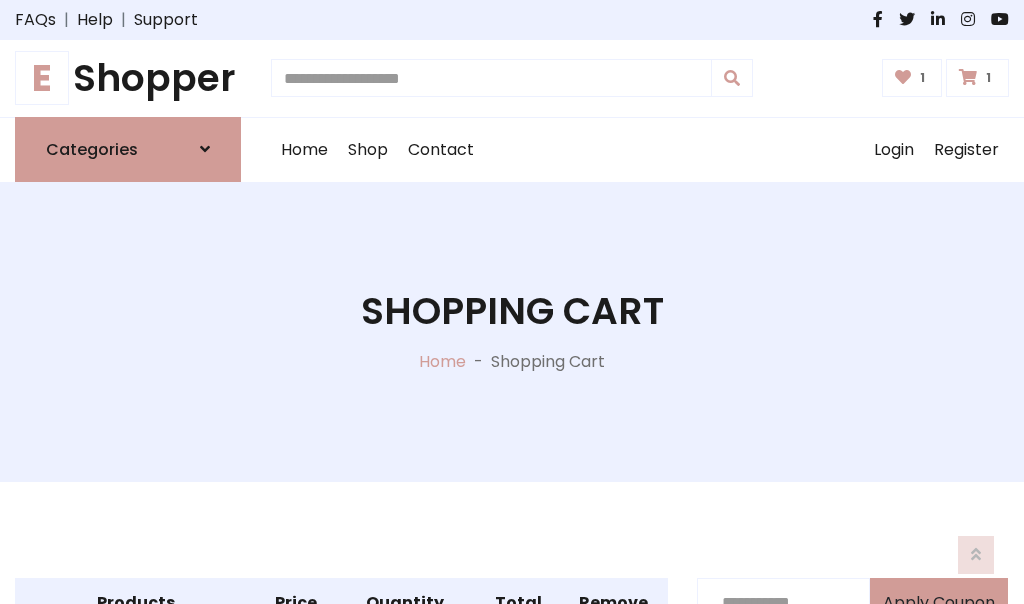 scroll, scrollTop: 570, scrollLeft: 0, axis: vertical 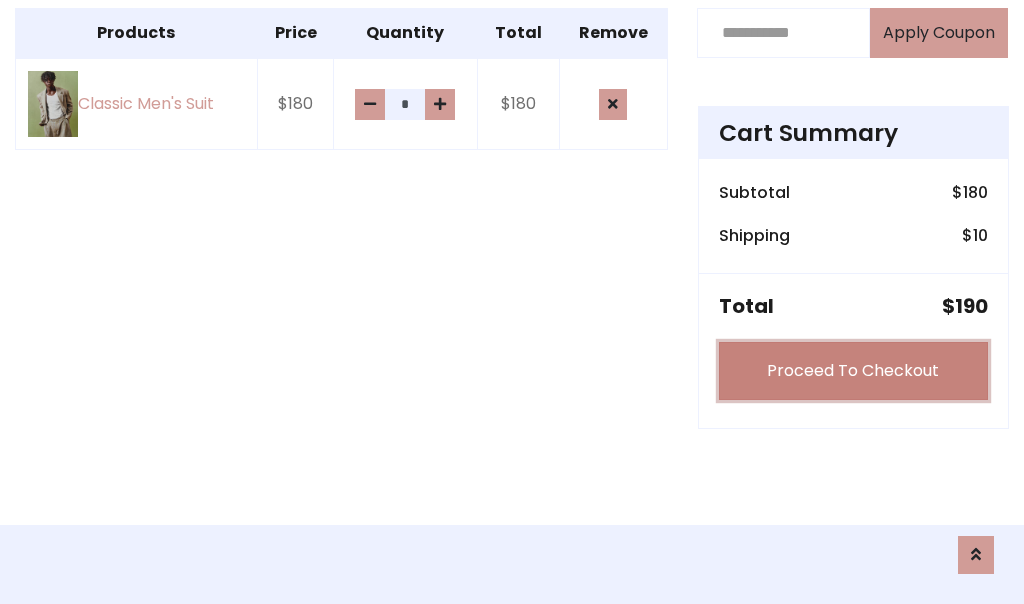 click on "Proceed To Checkout" at bounding box center (853, 371) 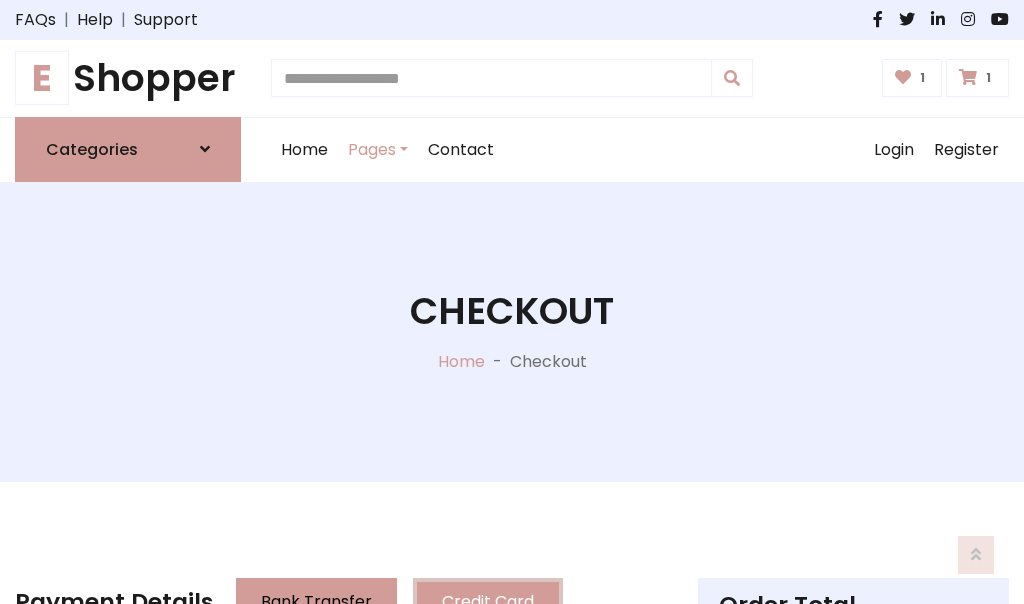 scroll, scrollTop: 201, scrollLeft: 0, axis: vertical 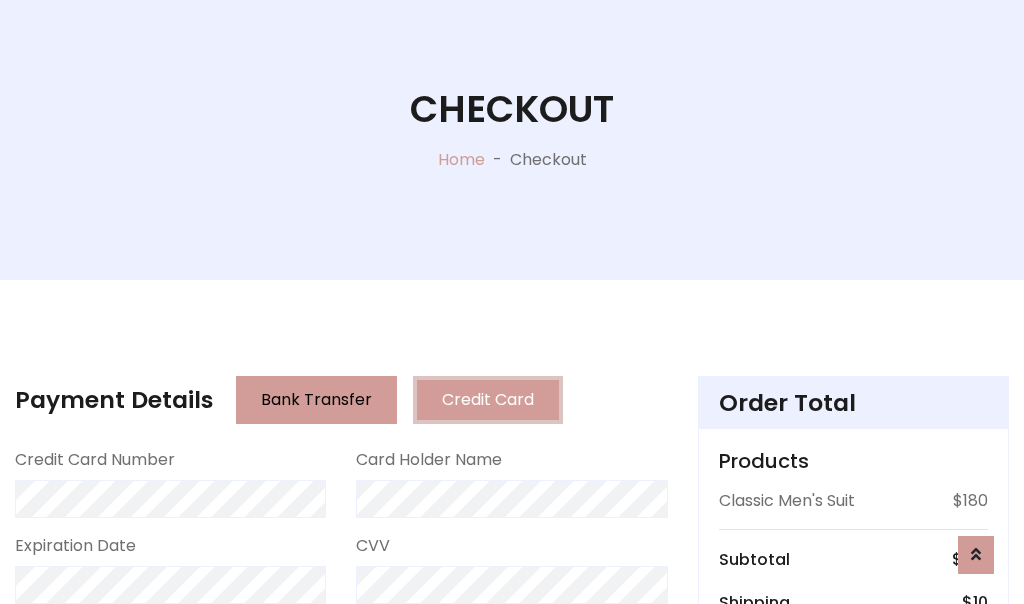 click on "Go to shipping" at bounding box center [853, 816] 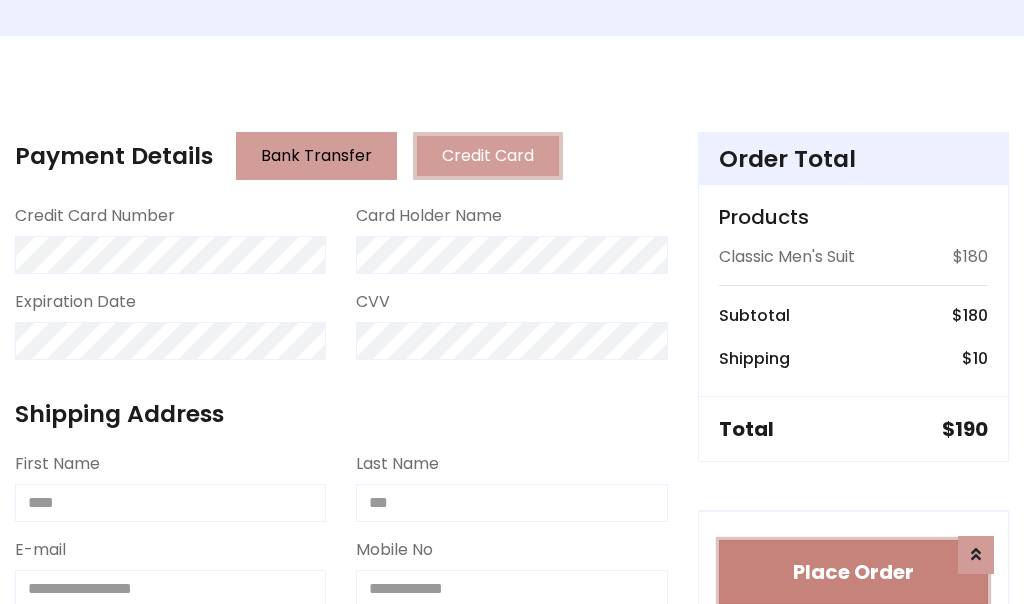 type 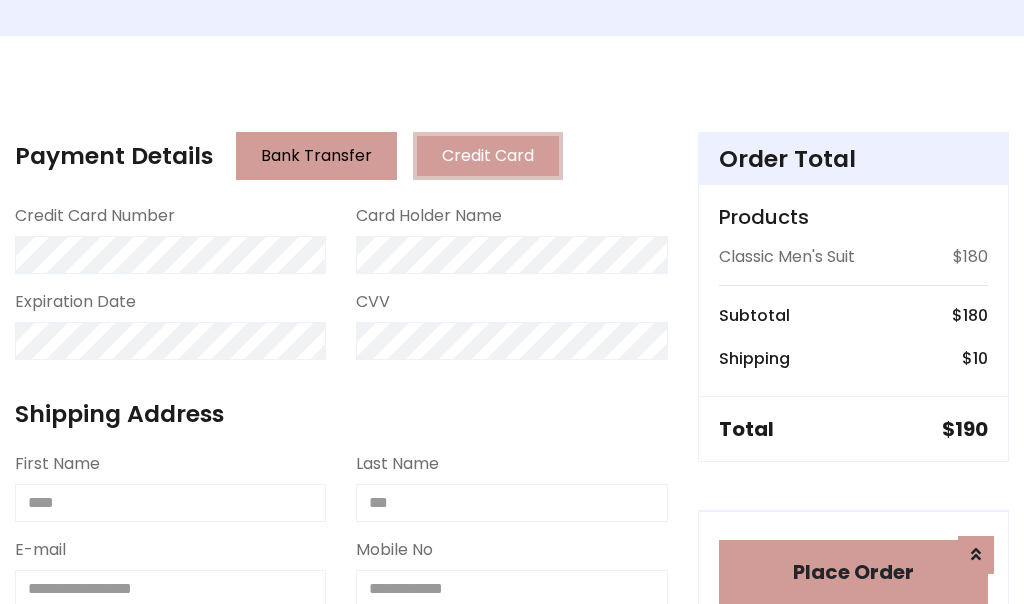 scroll, scrollTop: 1216, scrollLeft: 0, axis: vertical 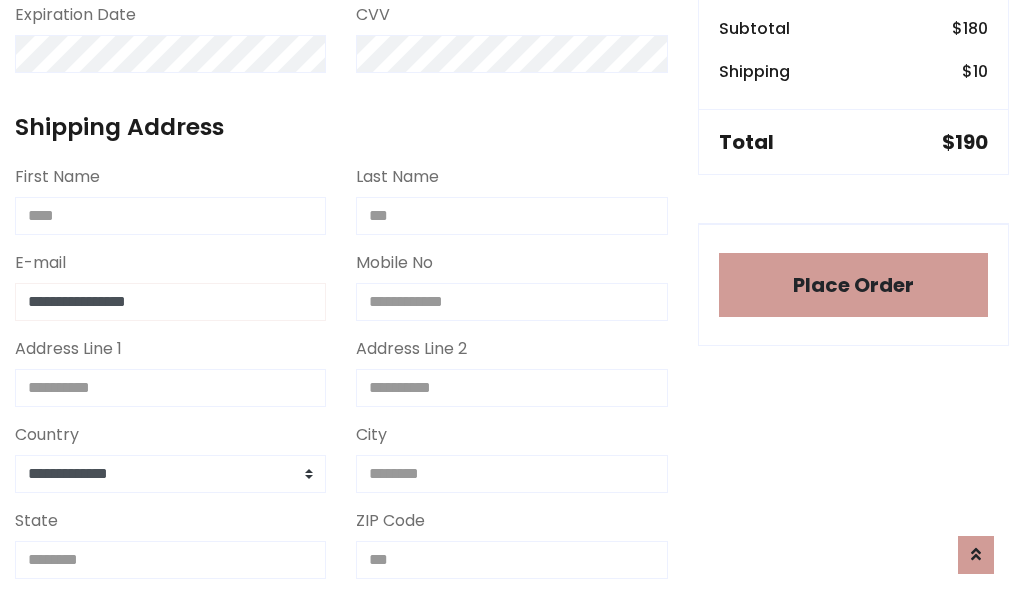 type on "**********" 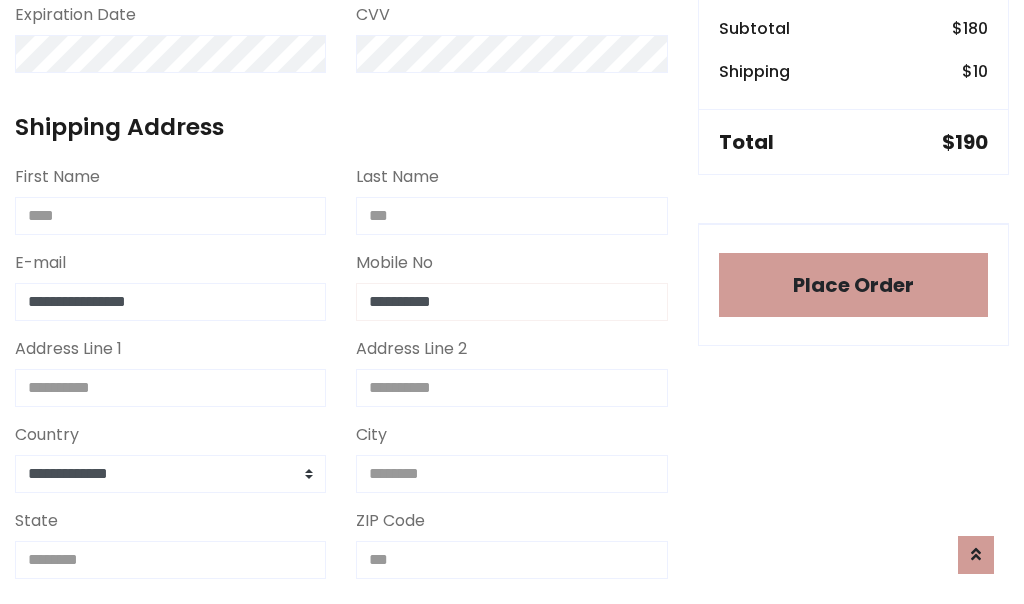 scroll, scrollTop: 573, scrollLeft: 0, axis: vertical 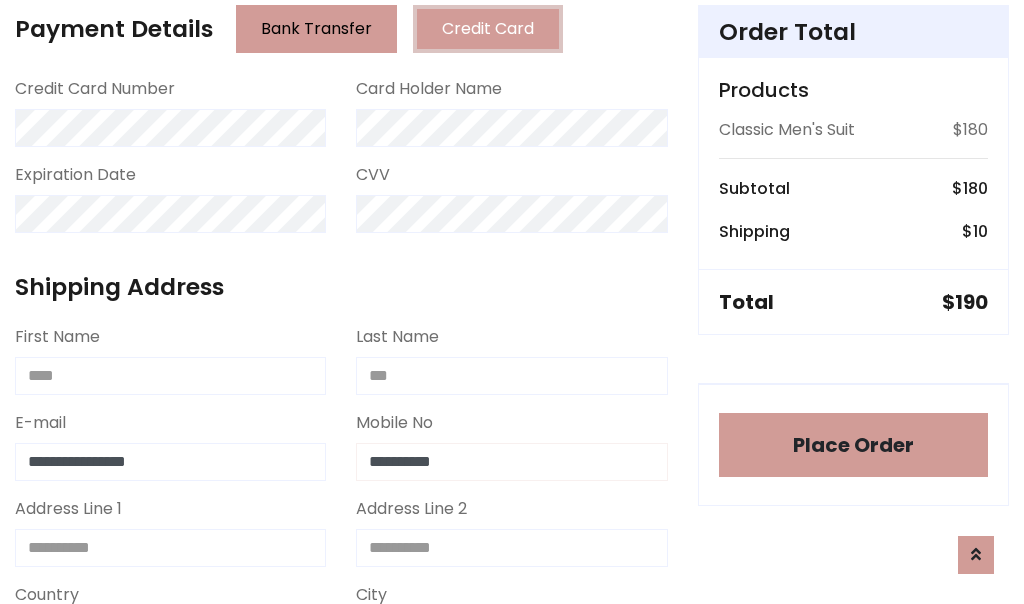 type on "**********" 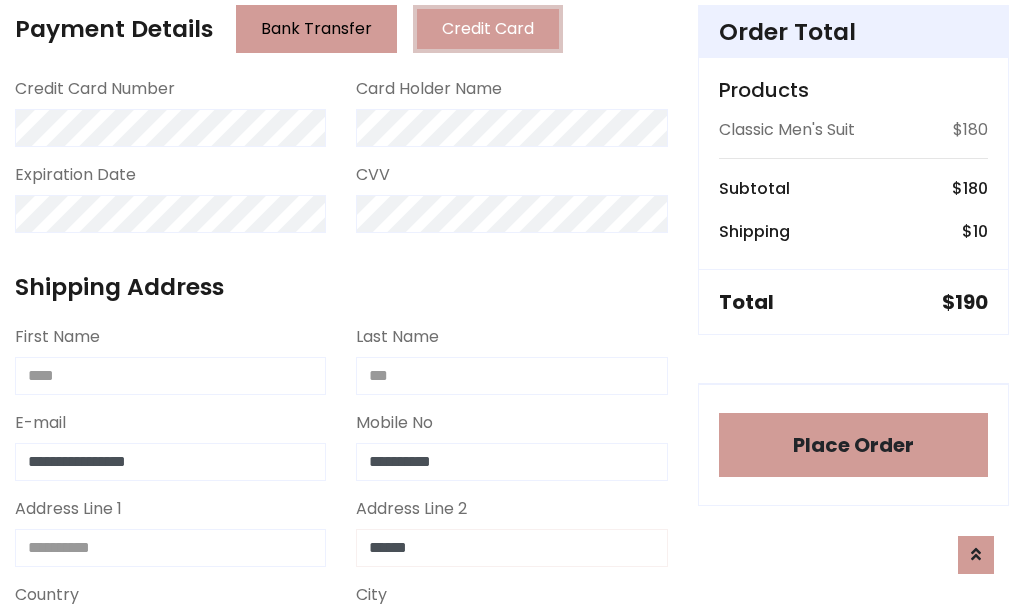 type on "******" 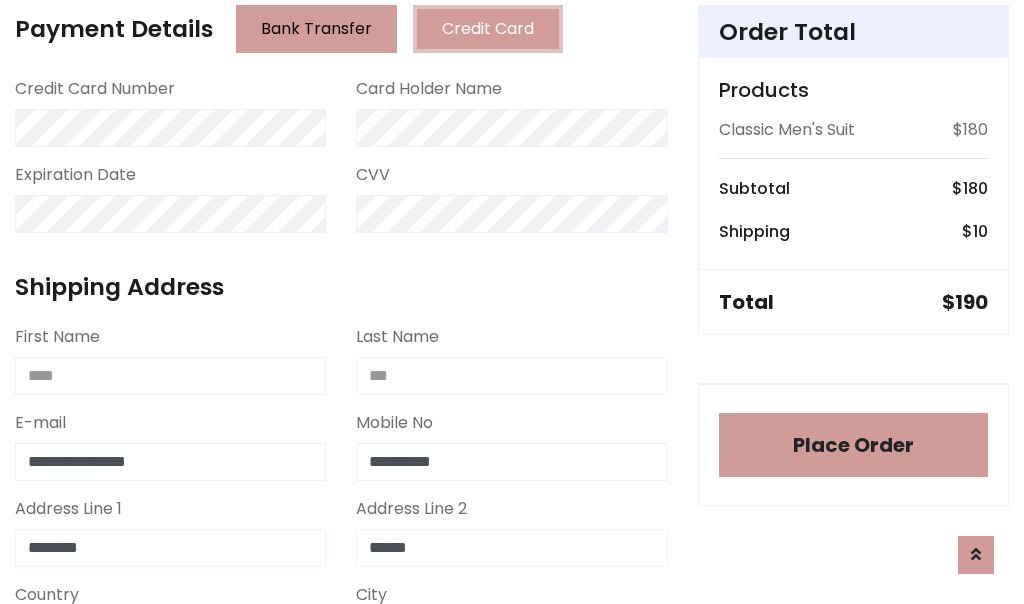 type on "********" 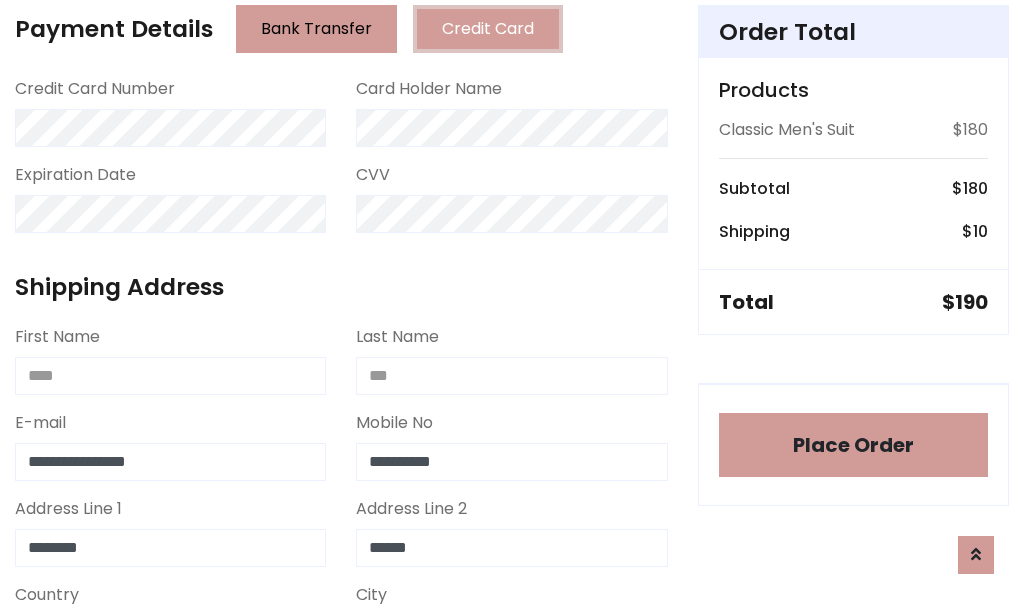 scroll, scrollTop: 905, scrollLeft: 0, axis: vertical 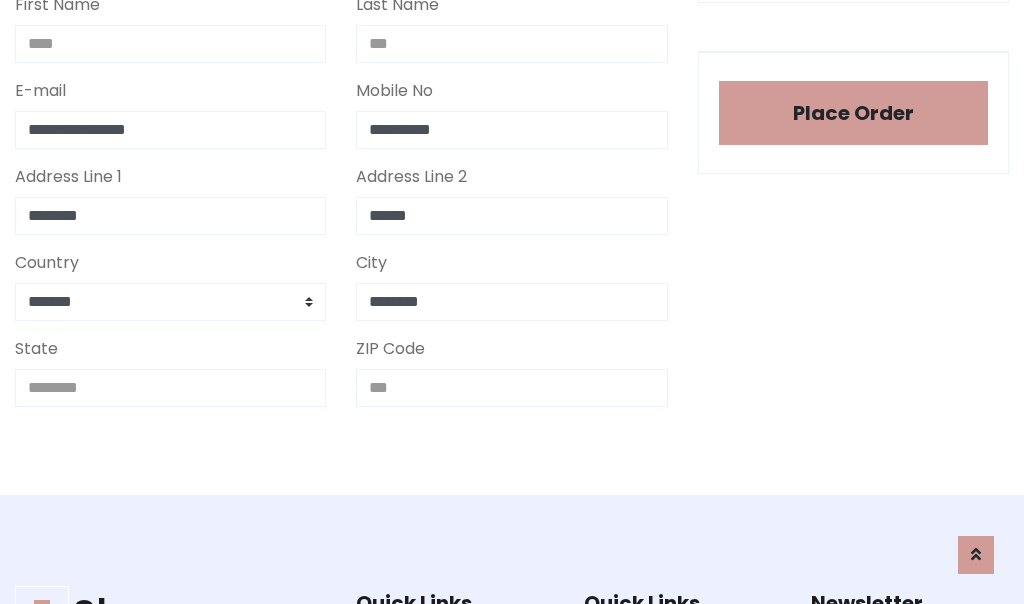 type on "********" 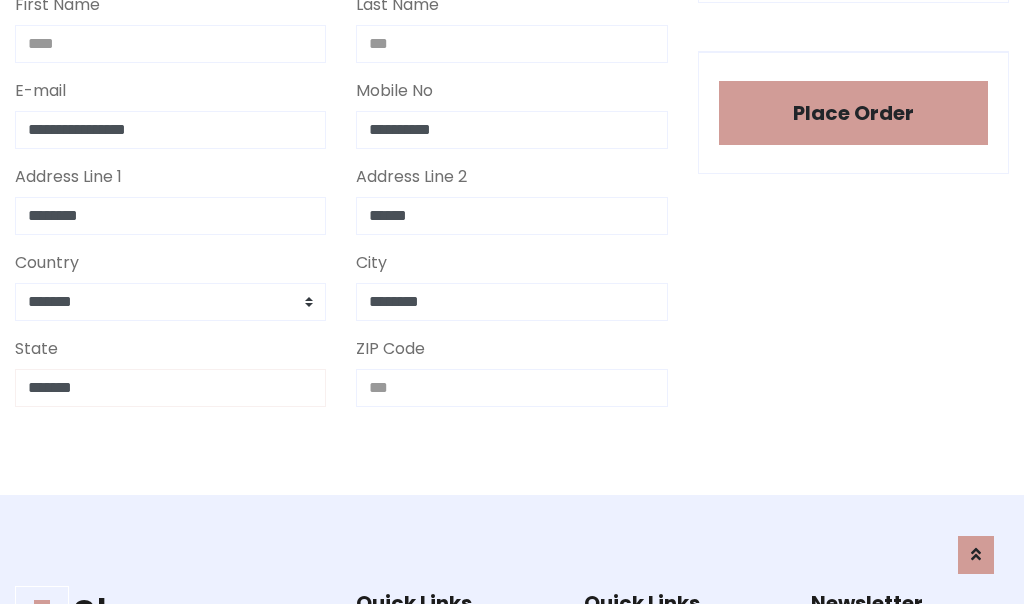 type on "*******" 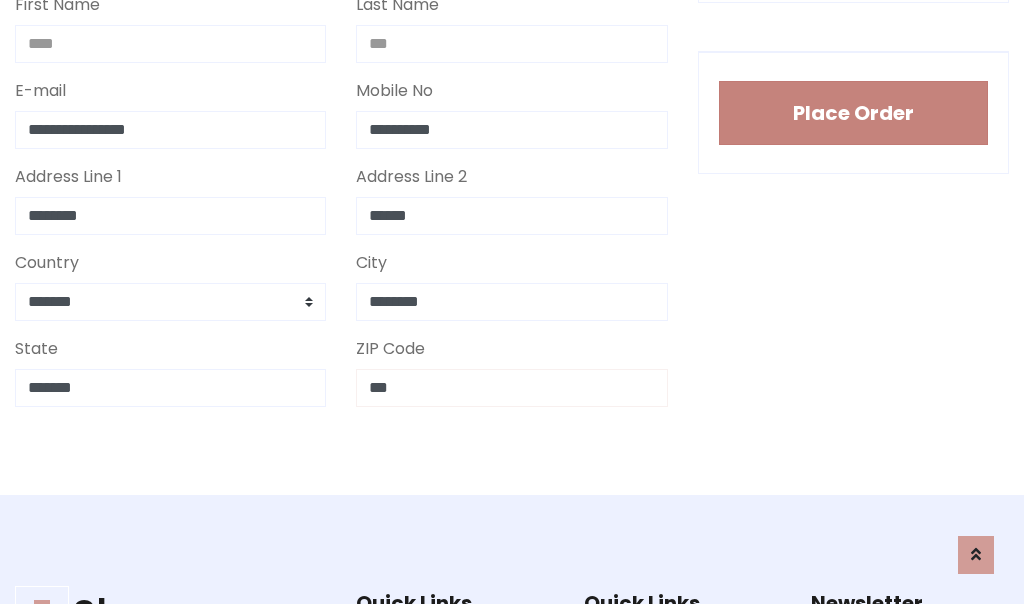type on "***" 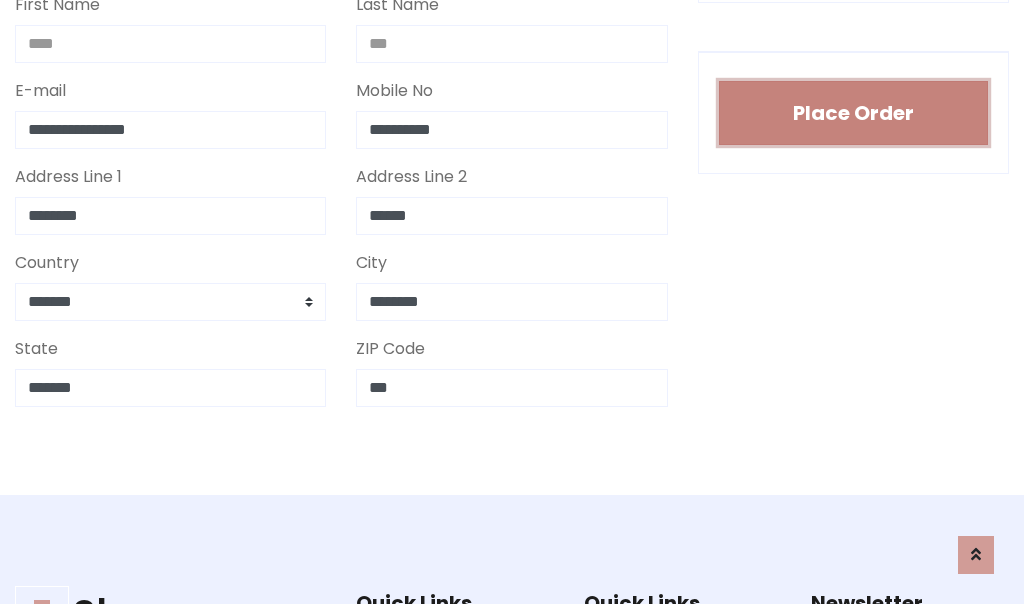 click on "Place Order" at bounding box center (853, 113) 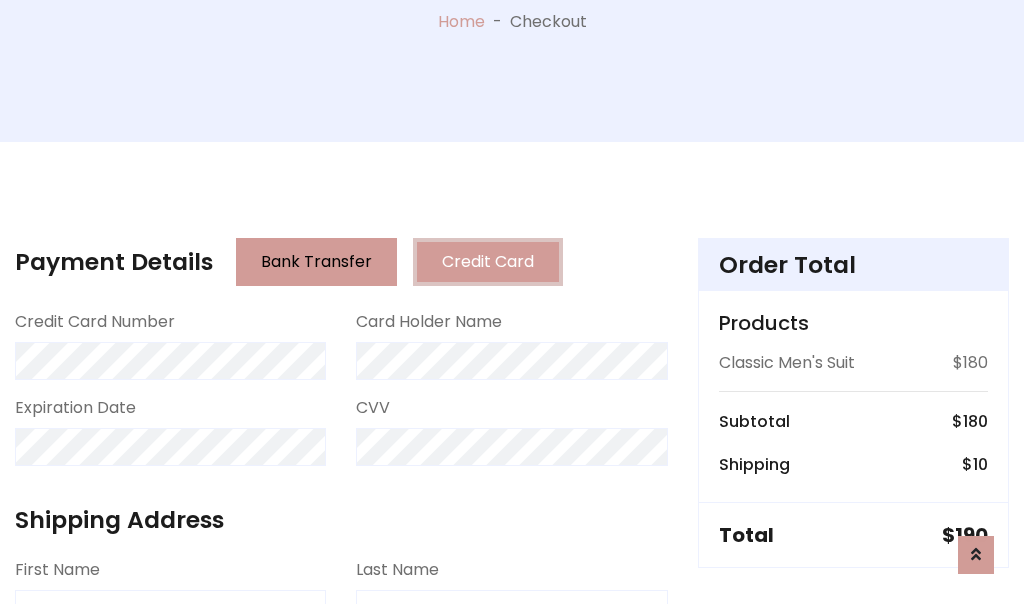 scroll, scrollTop: 0, scrollLeft: 0, axis: both 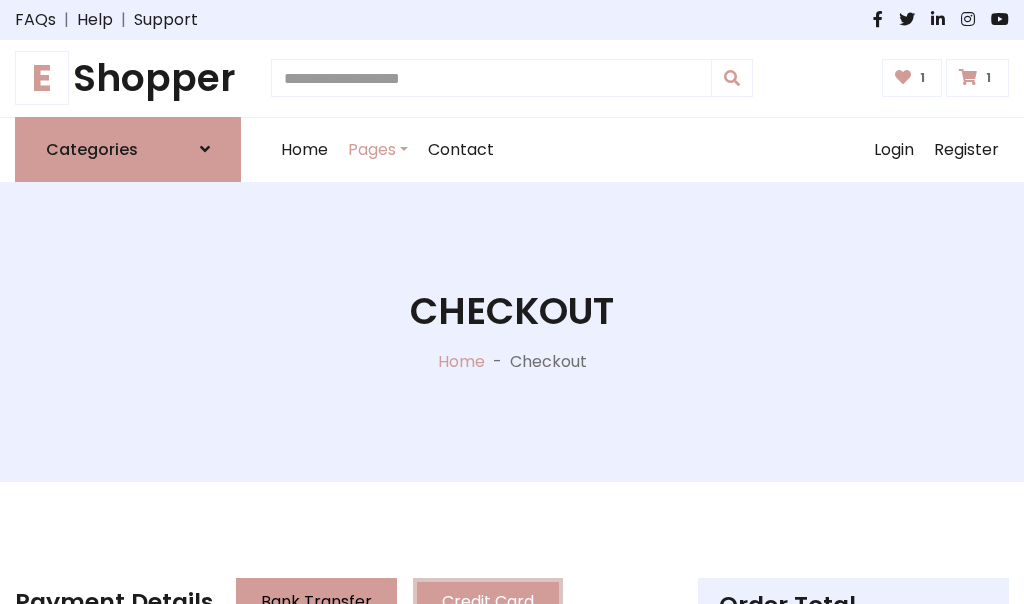 click on "E" at bounding box center [42, 78] 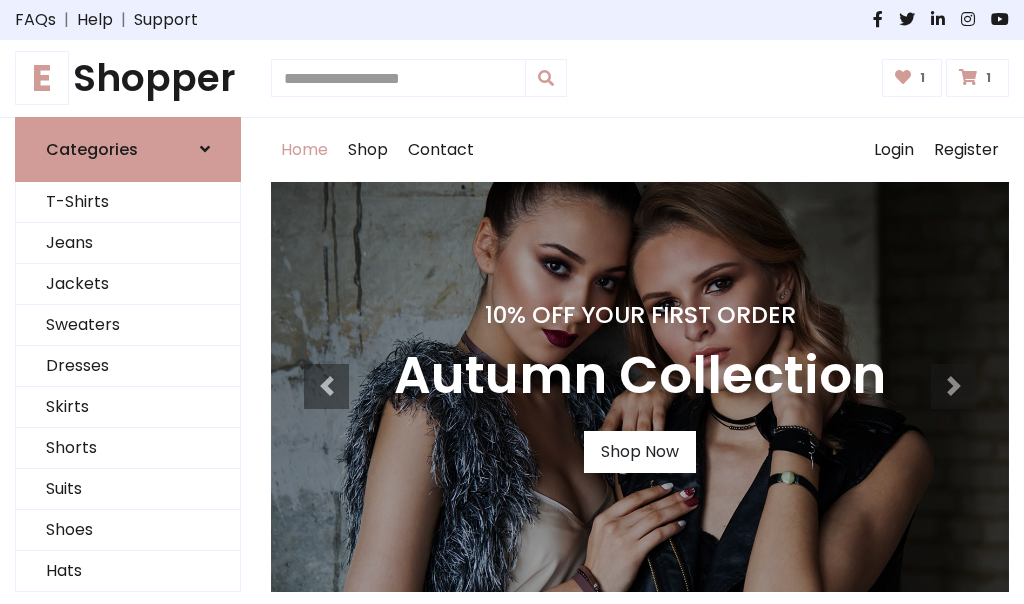 scroll, scrollTop: 0, scrollLeft: 0, axis: both 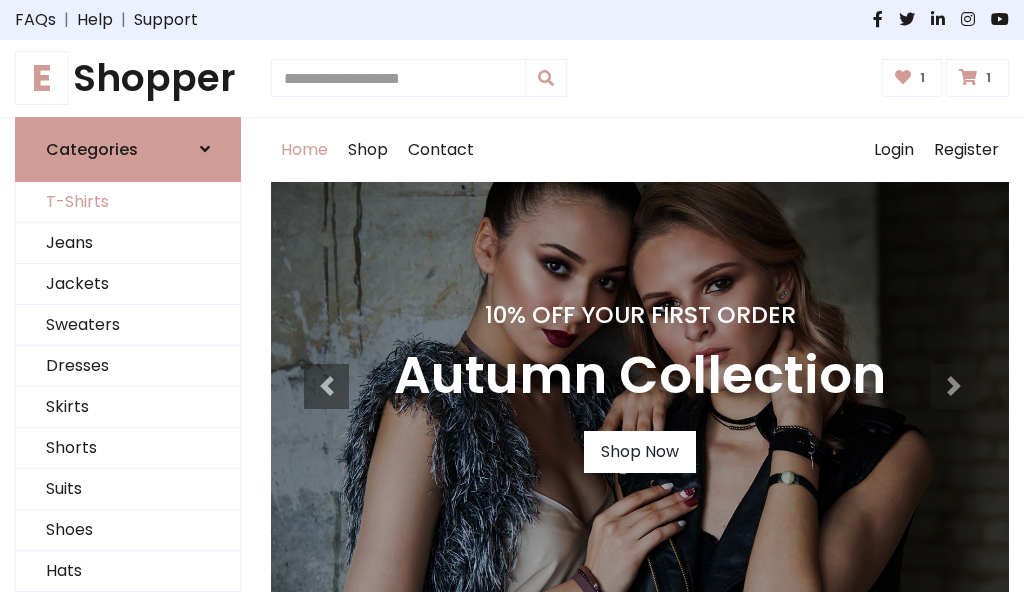 click on "T-Shirts" at bounding box center (128, 202) 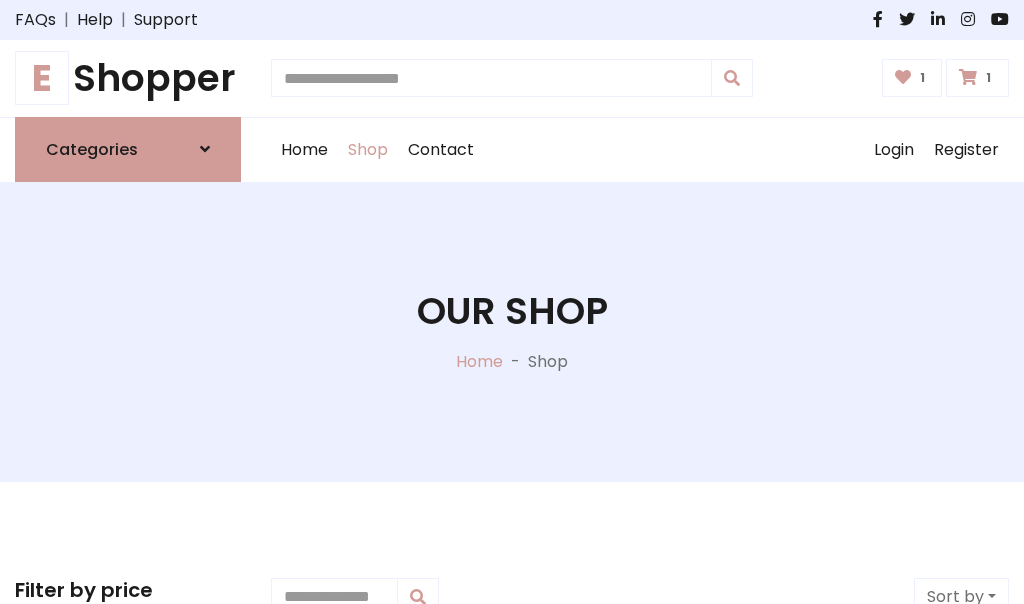 scroll, scrollTop: 0, scrollLeft: 0, axis: both 